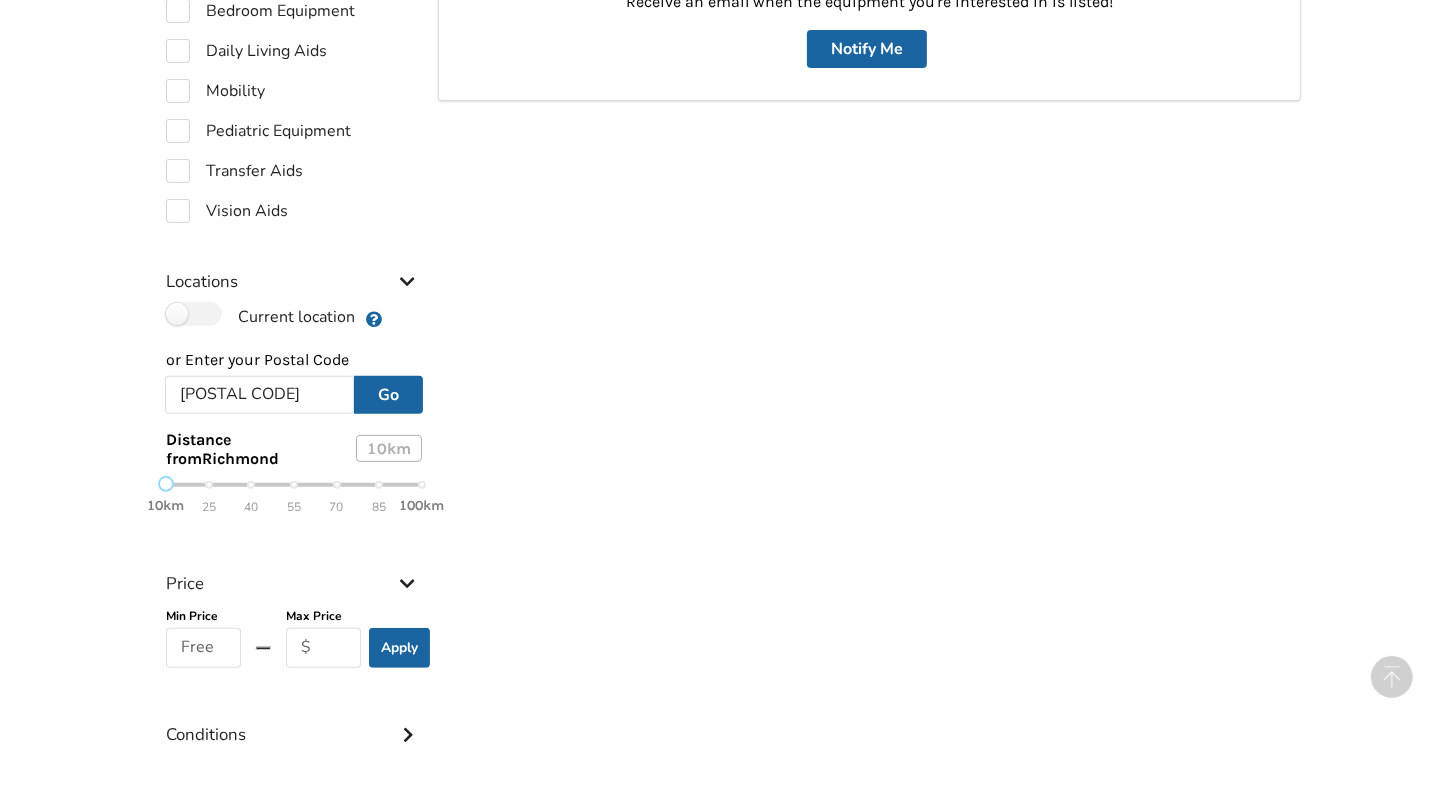 scroll, scrollTop: 650, scrollLeft: 0, axis: vertical 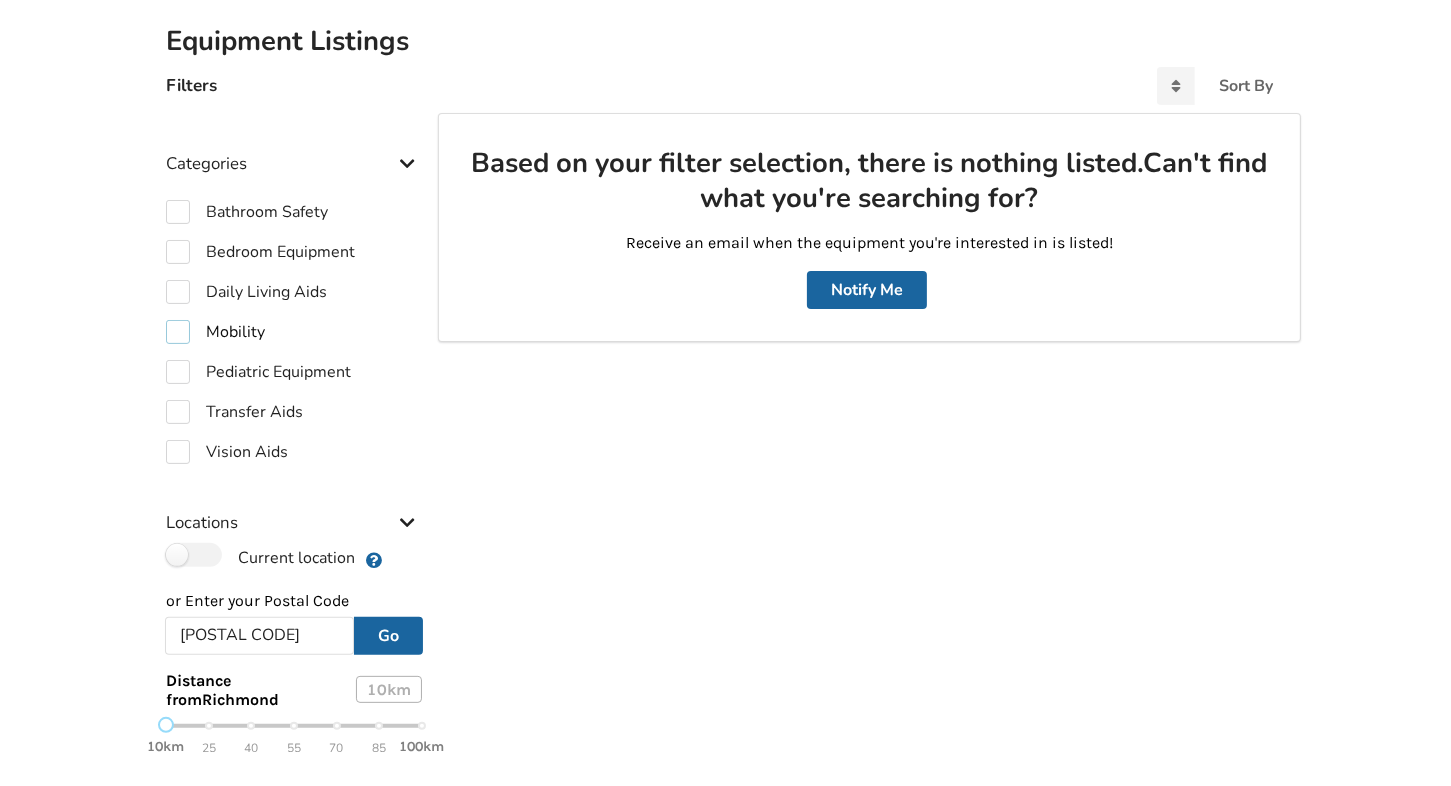 click on "Mobility" at bounding box center [247, 212] 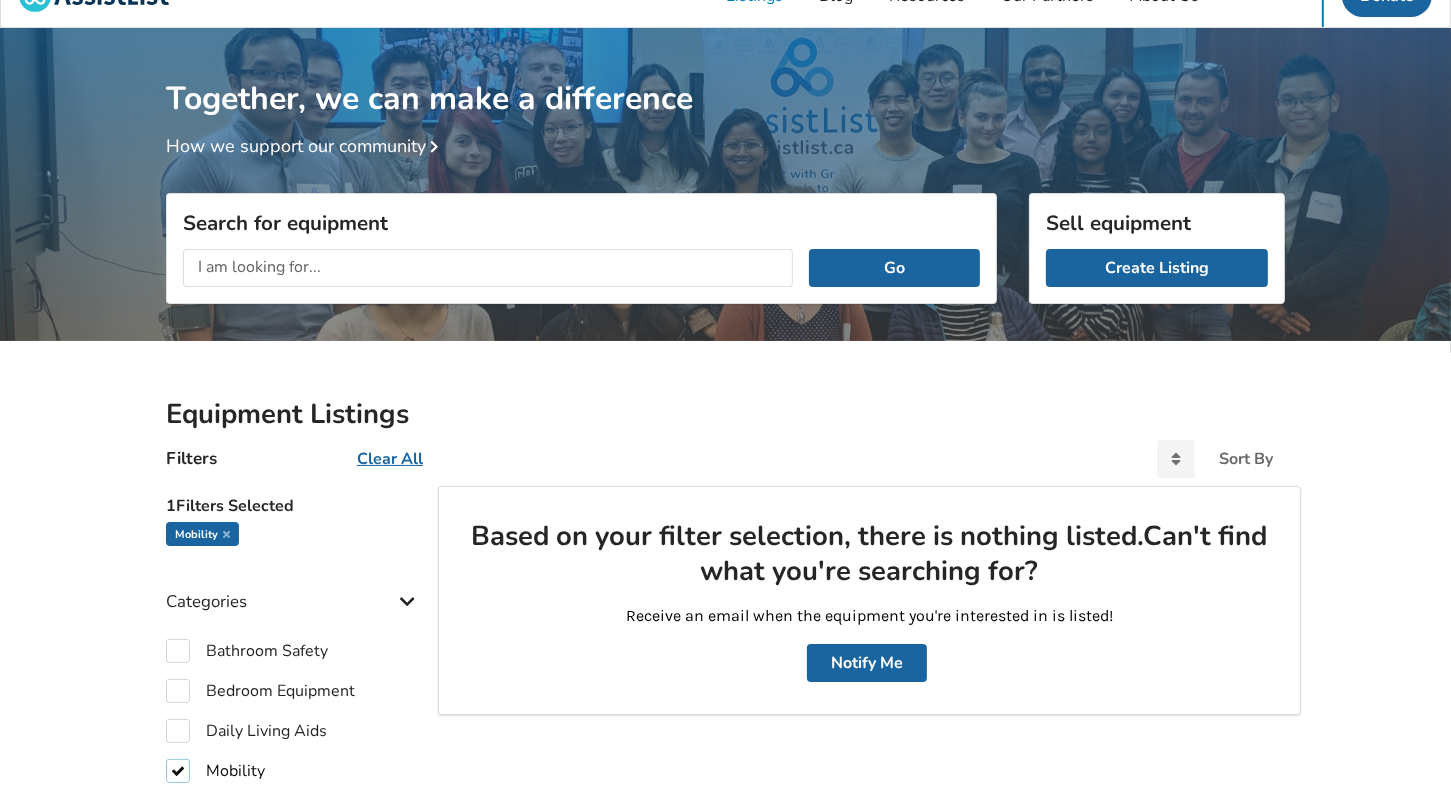 scroll, scrollTop: 0, scrollLeft: 0, axis: both 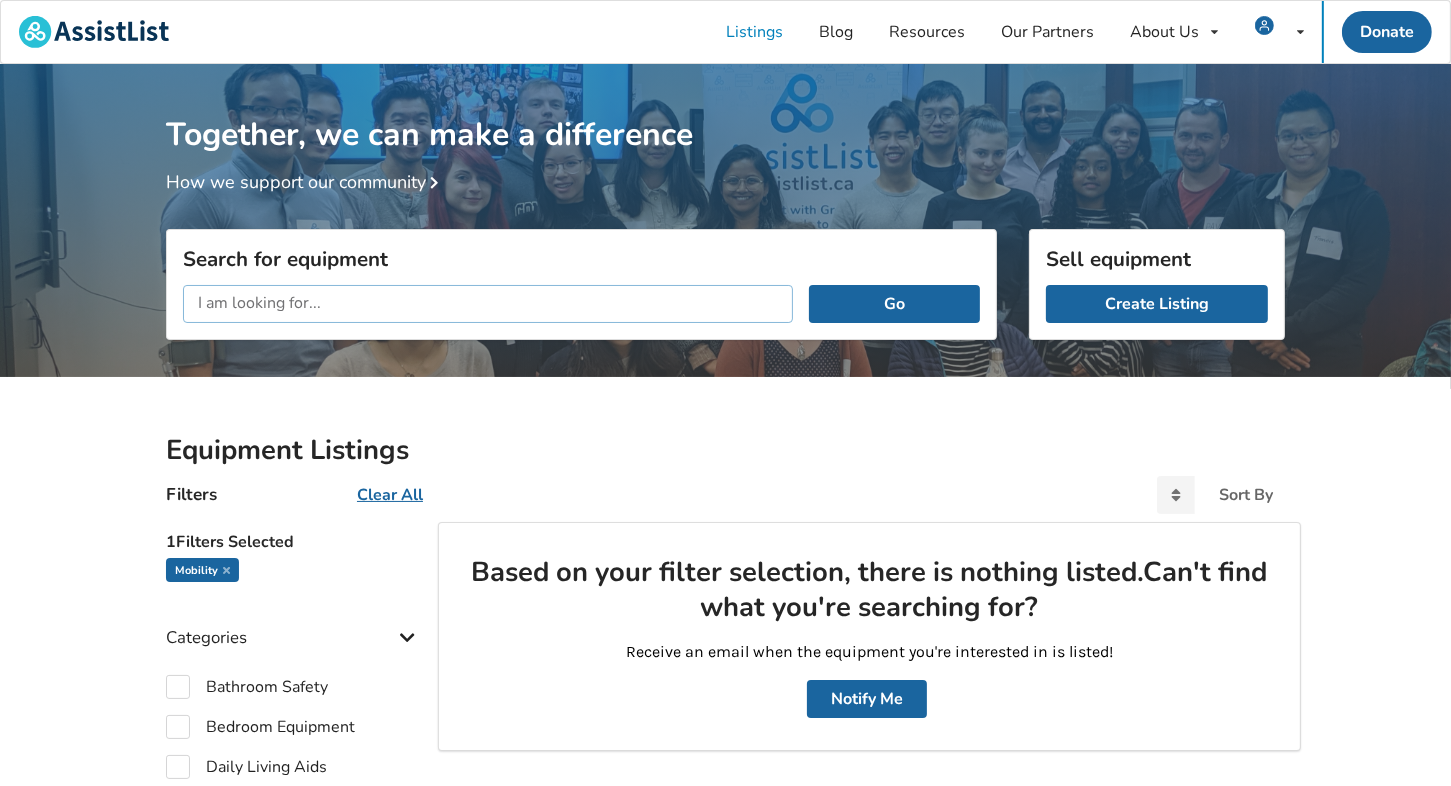 click at bounding box center [488, 304] 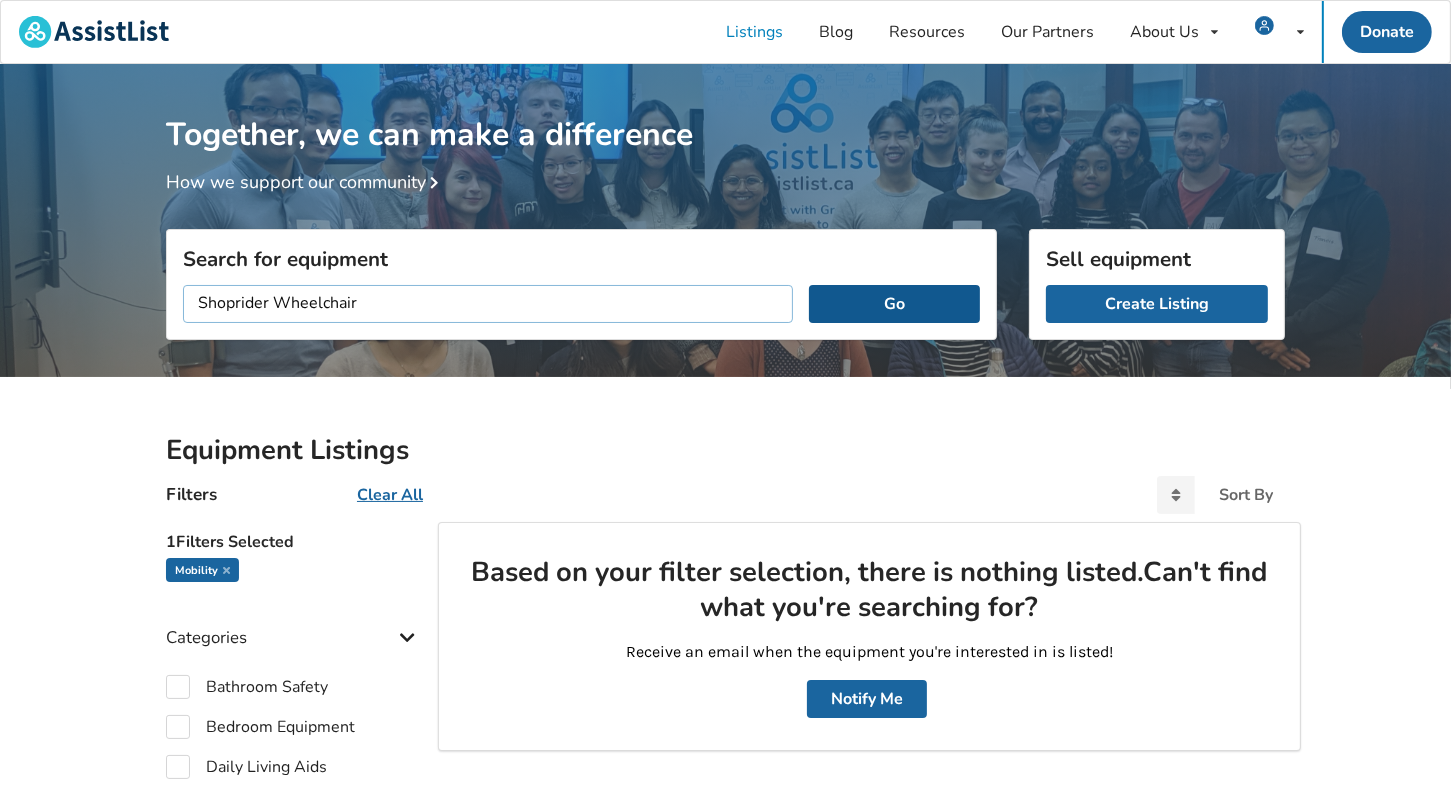 type on "Shoprider Wheelchair" 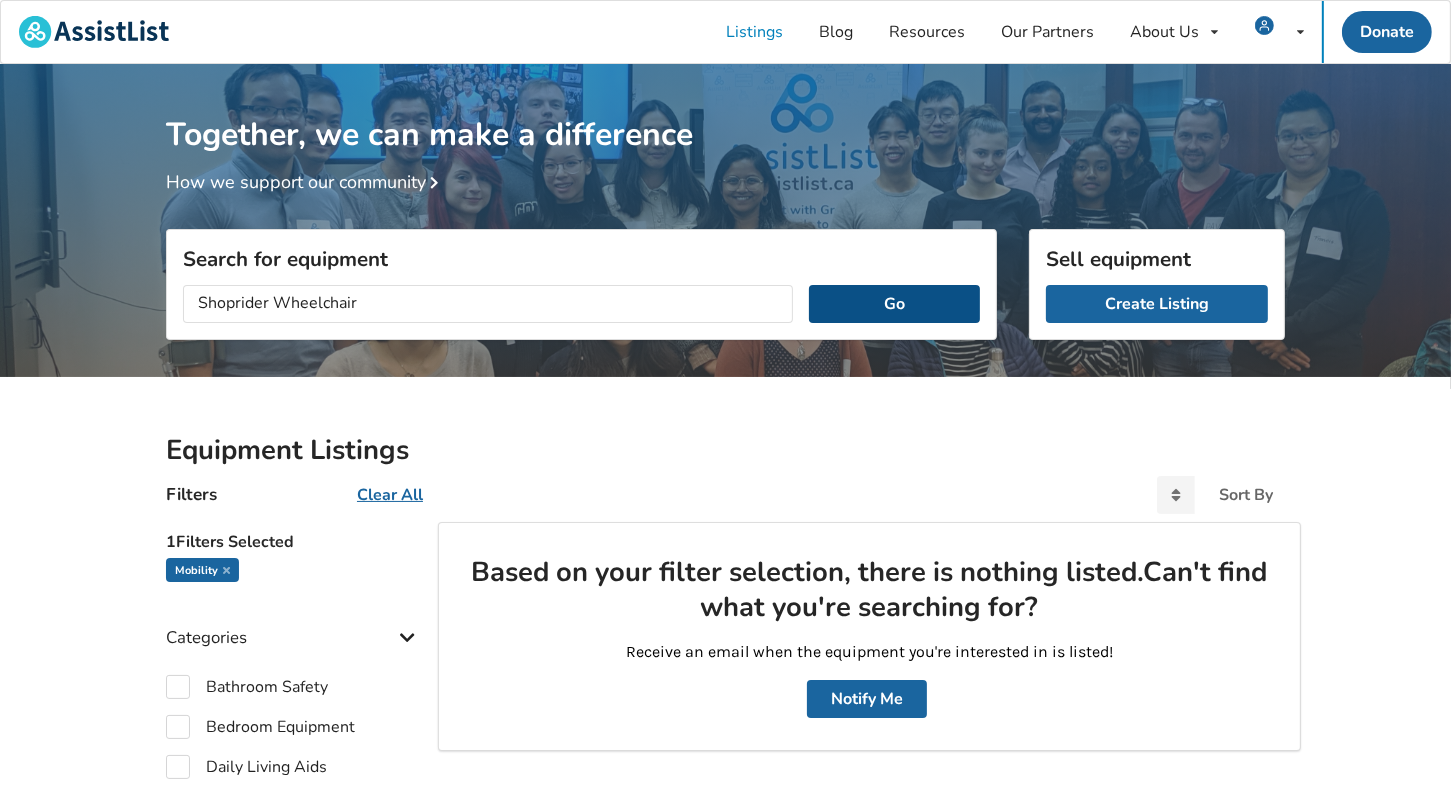click on "Go" at bounding box center [894, 304] 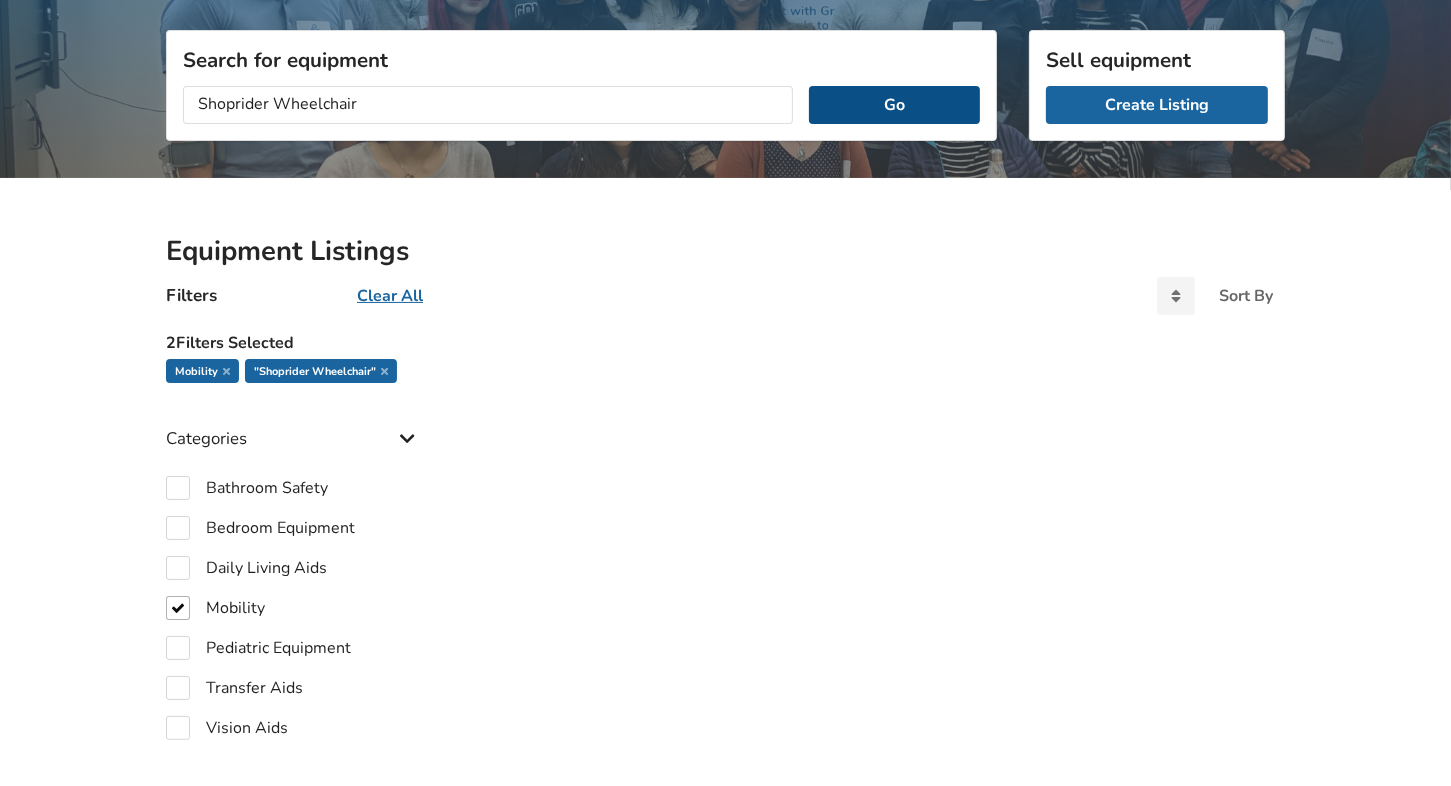 scroll, scrollTop: 177, scrollLeft: 0, axis: vertical 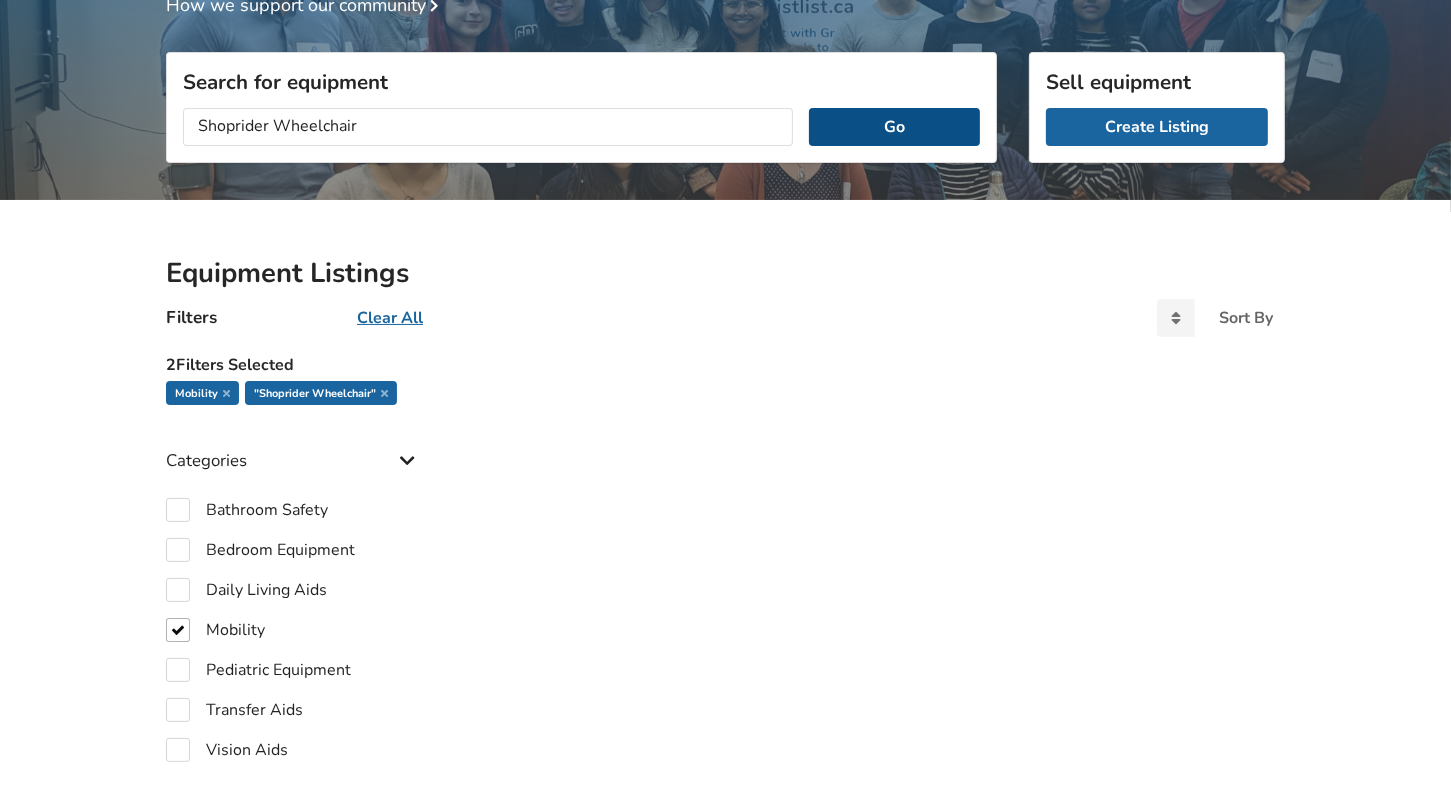 click on "Go" at bounding box center (894, 127) 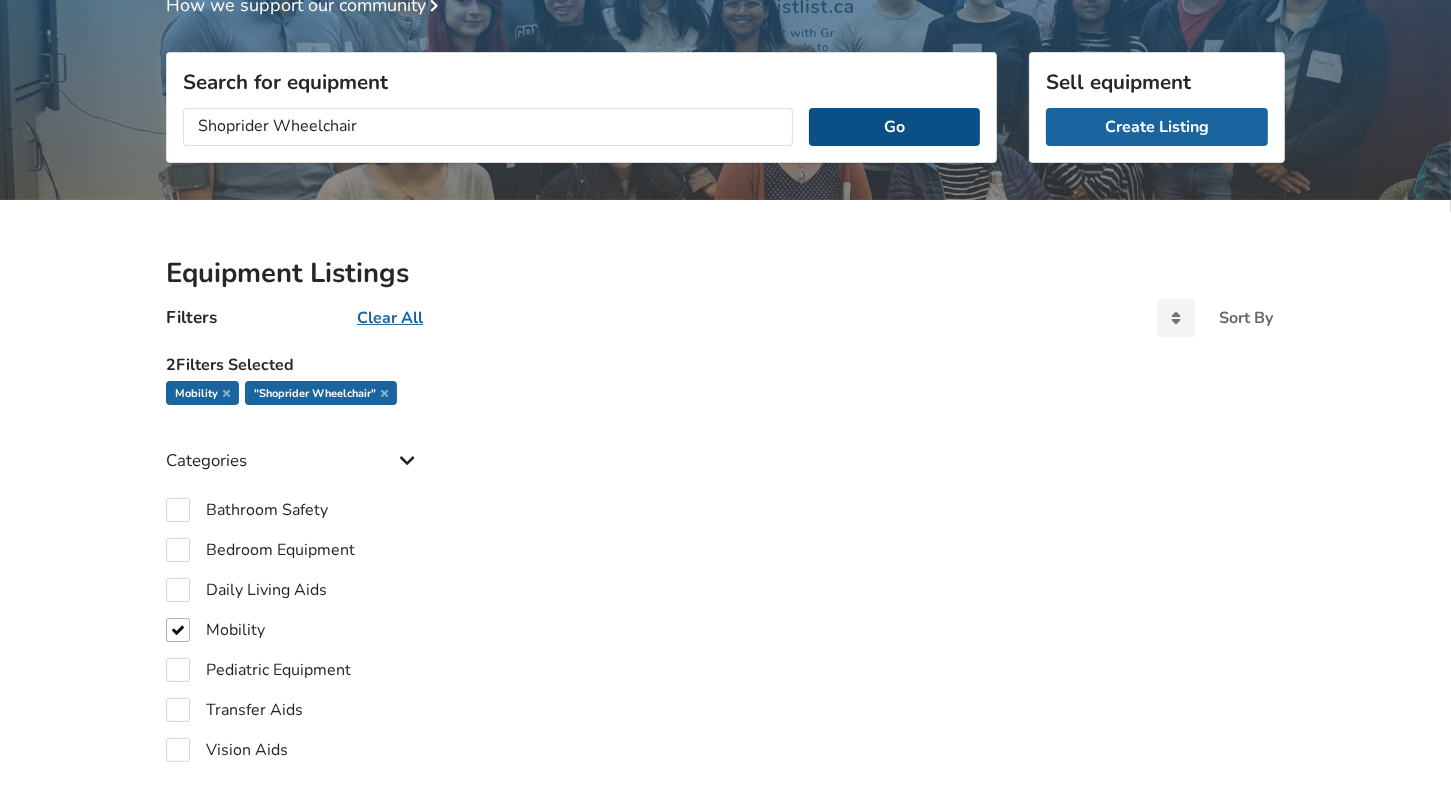 scroll, scrollTop: 0, scrollLeft: 0, axis: both 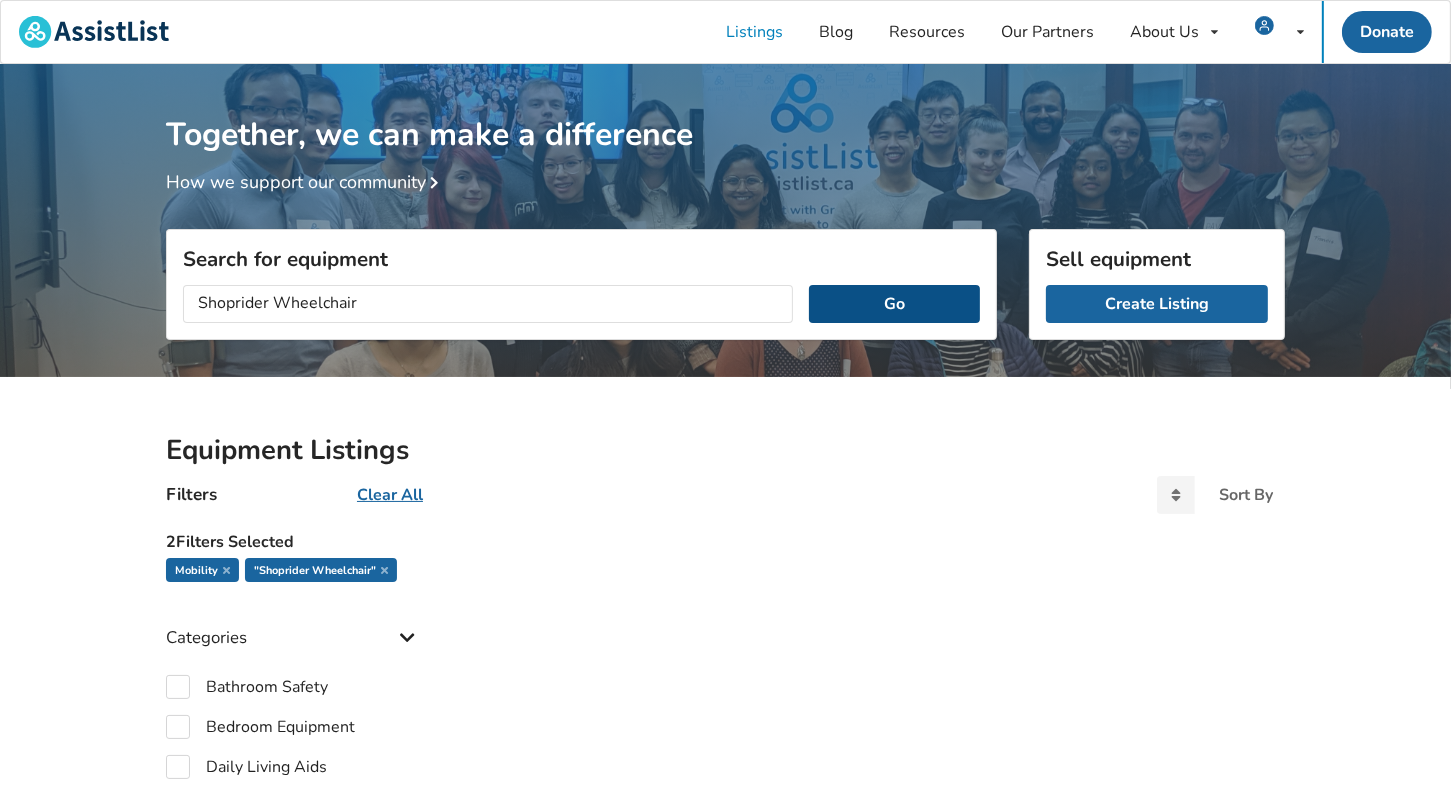 type 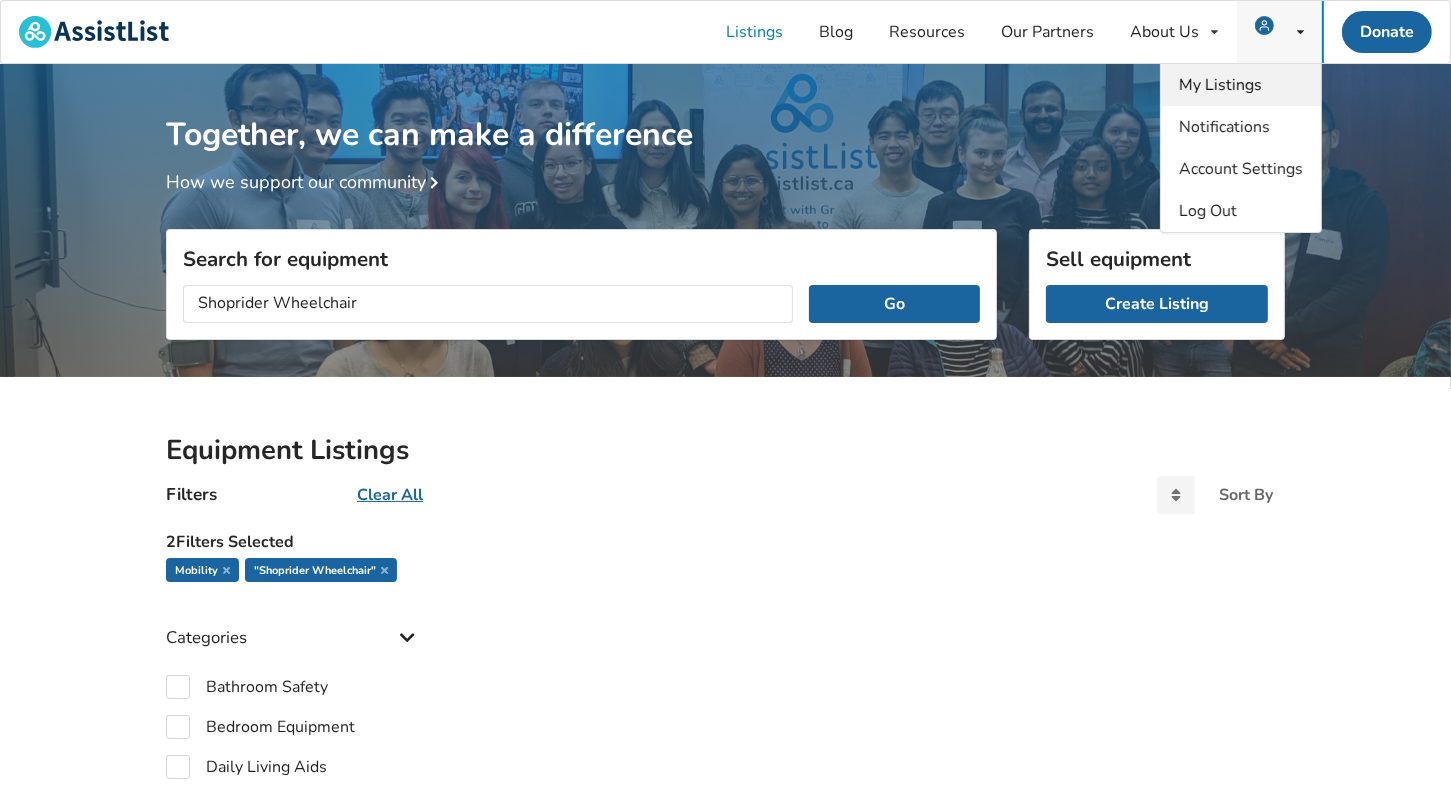 click on "My Listings" at bounding box center [1220, 85] 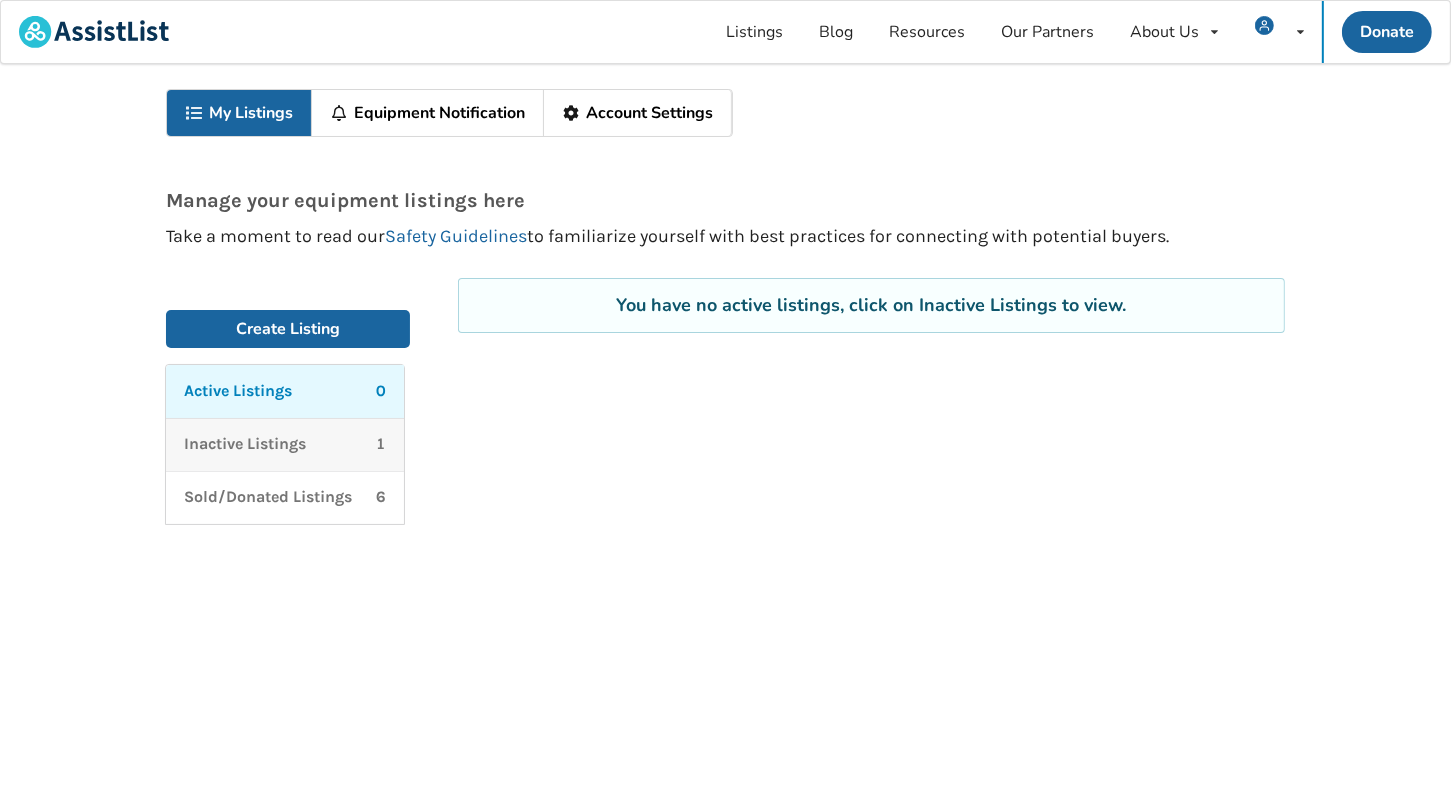 click on "Inactive Listings" at bounding box center (238, 391) 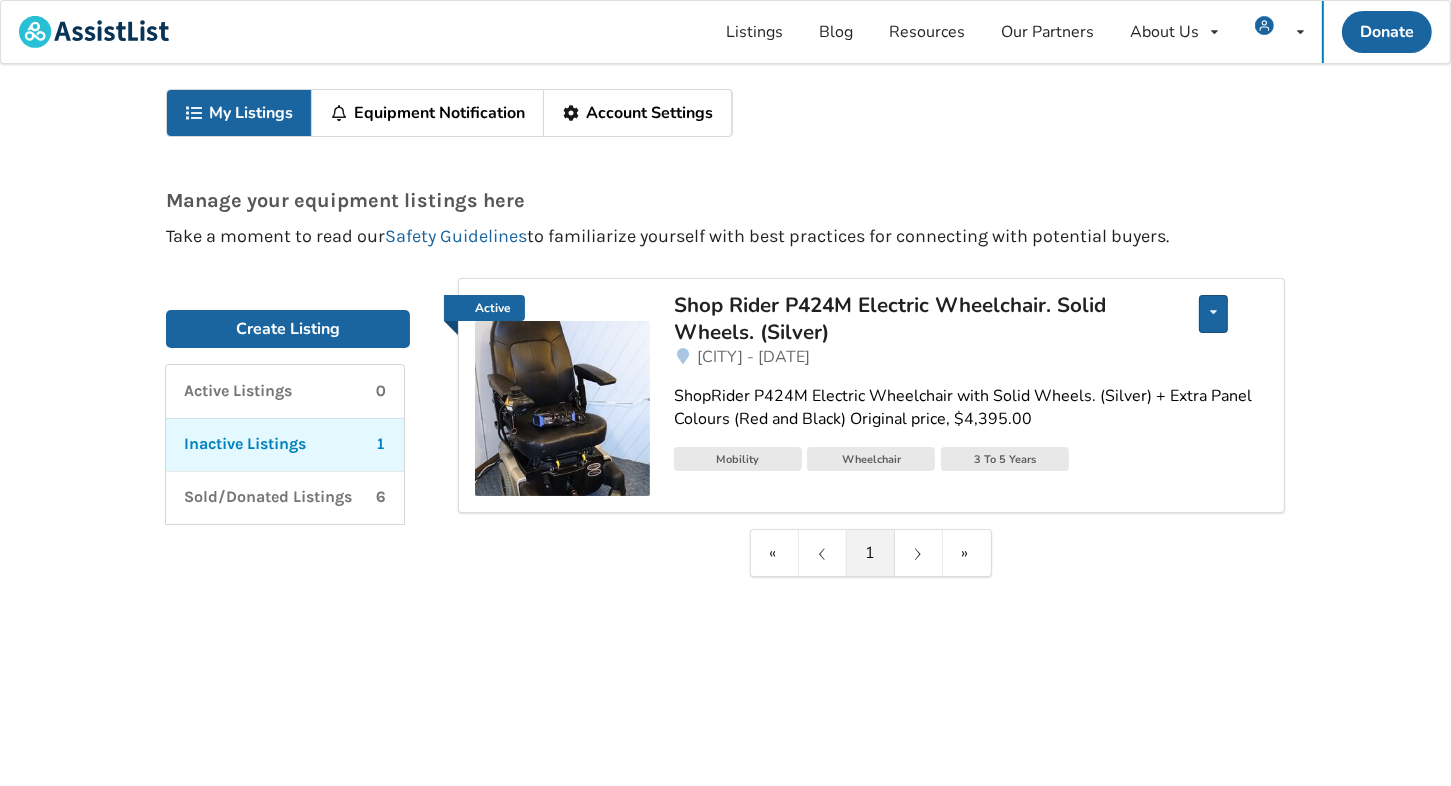 click at bounding box center (1213, 312) 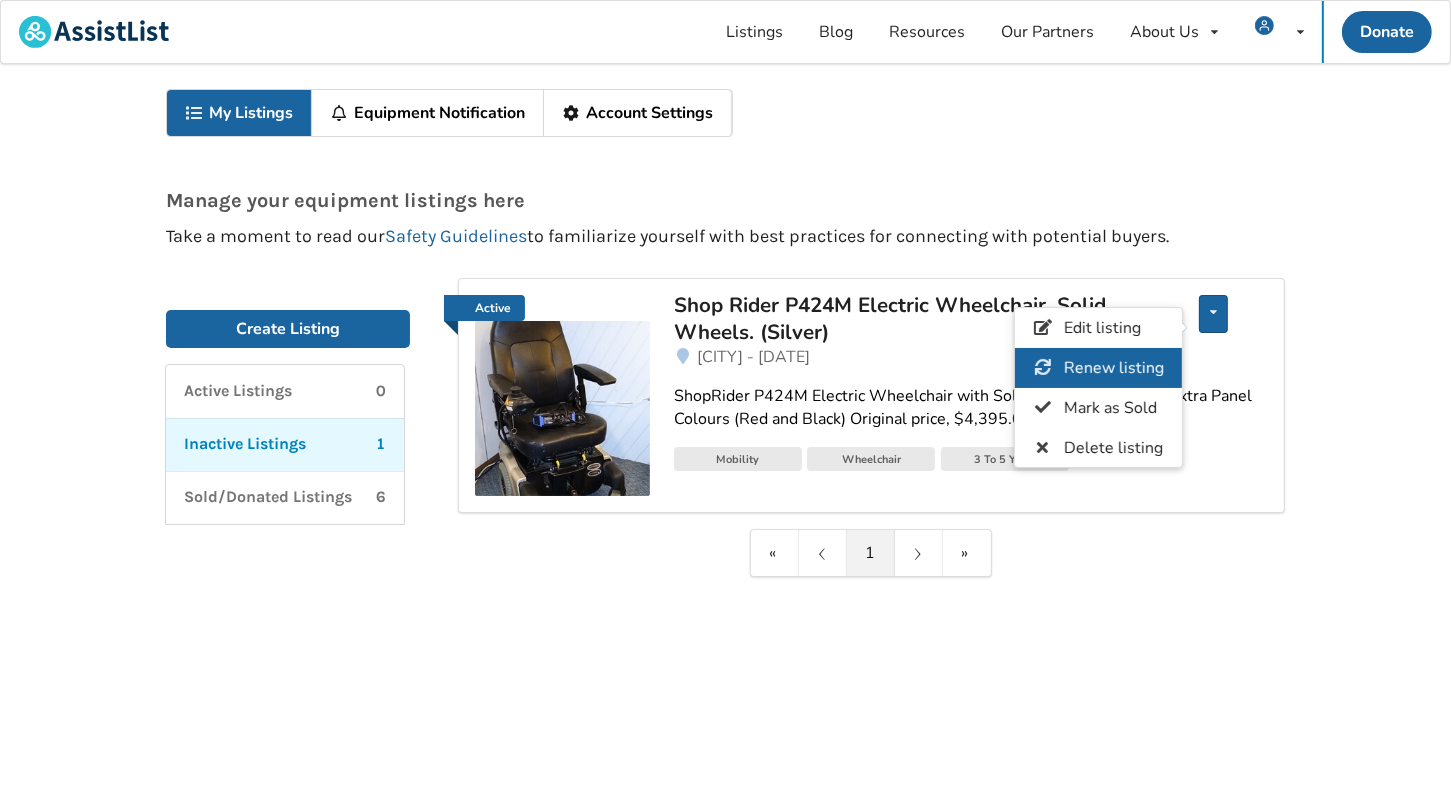 click on "Renew listing" at bounding box center [1114, 368] 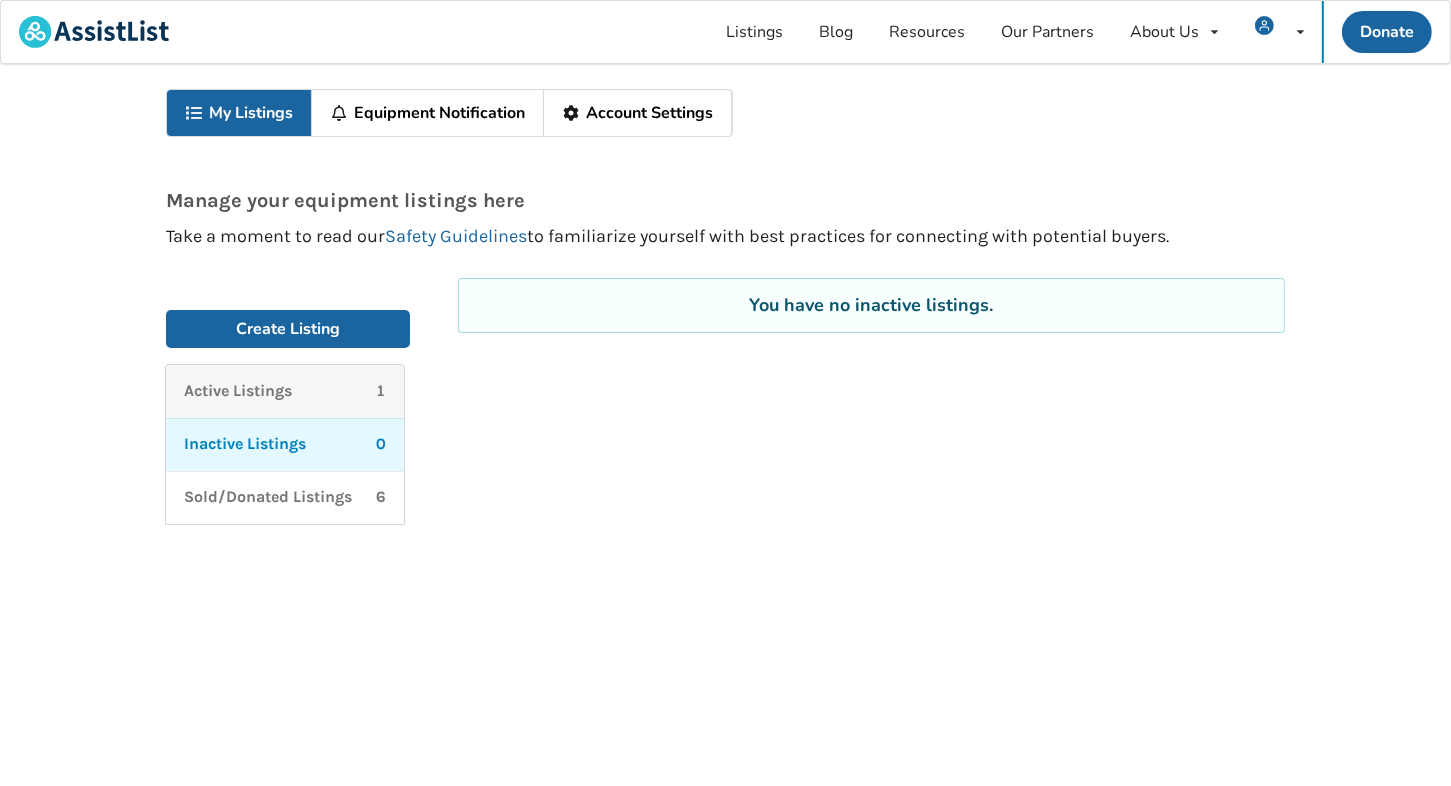 click on "Active Listings" at bounding box center (238, 391) 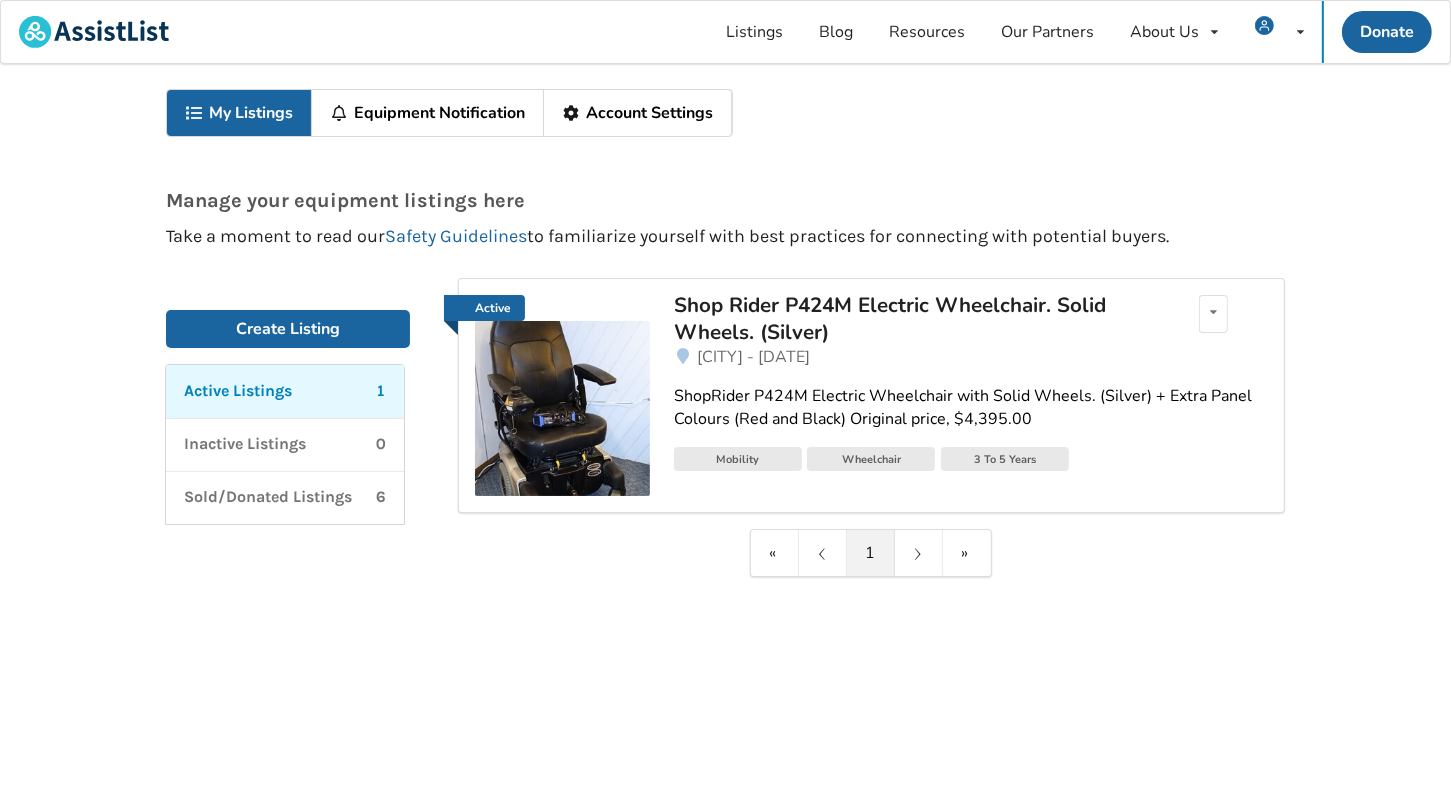 click on "Mobility" at bounding box center [738, 459] 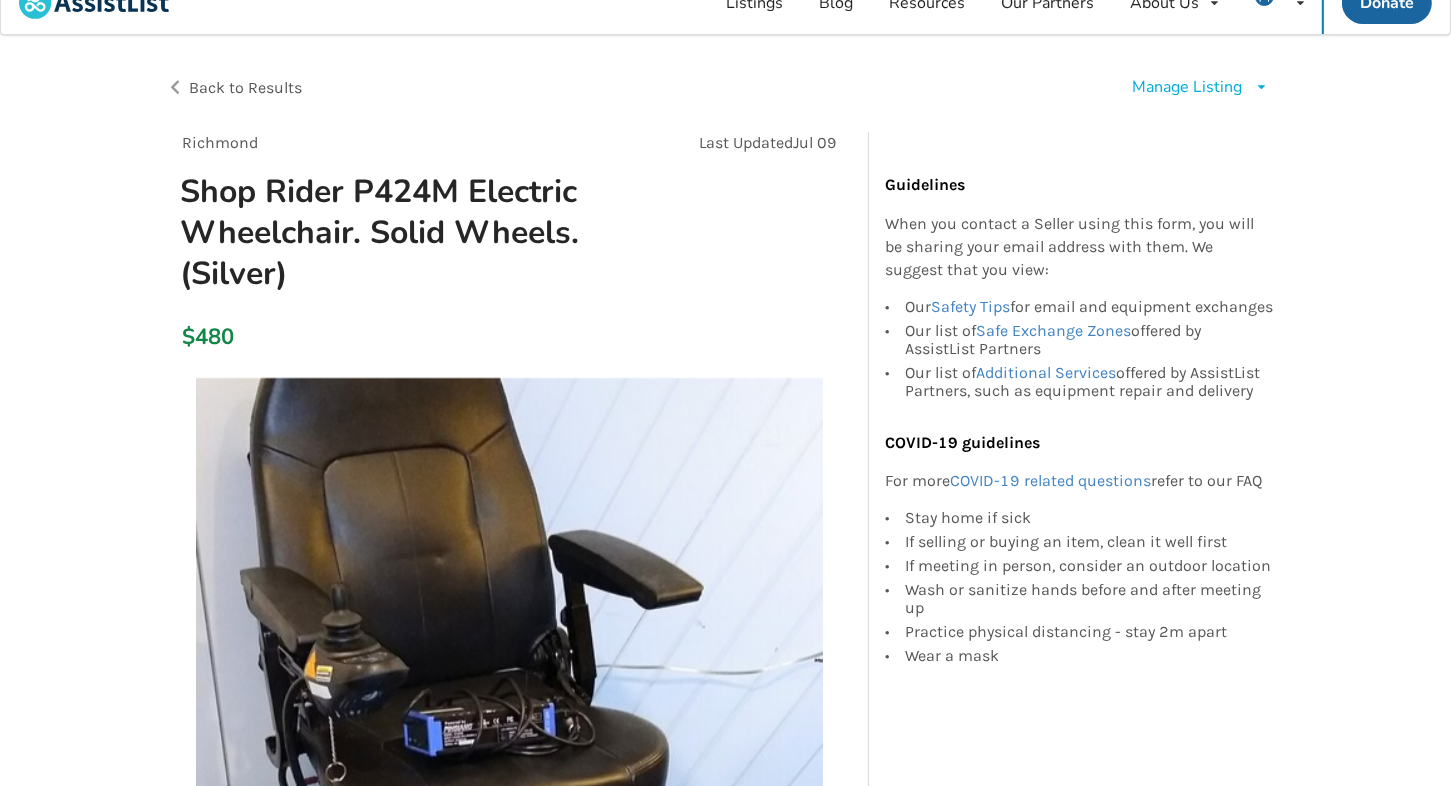 scroll, scrollTop: 0, scrollLeft: 0, axis: both 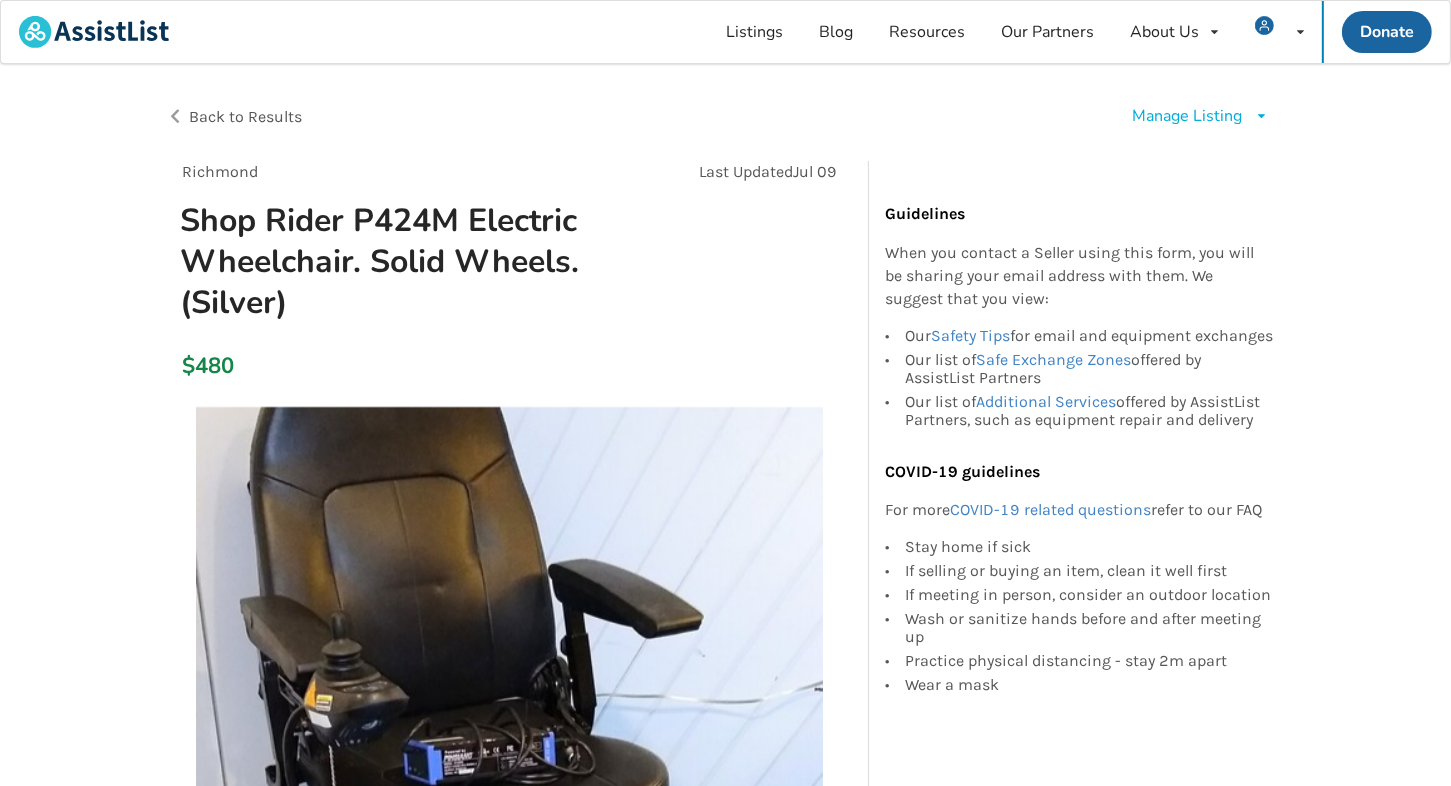 click on "Manage Listing" at bounding box center [1187, 116] 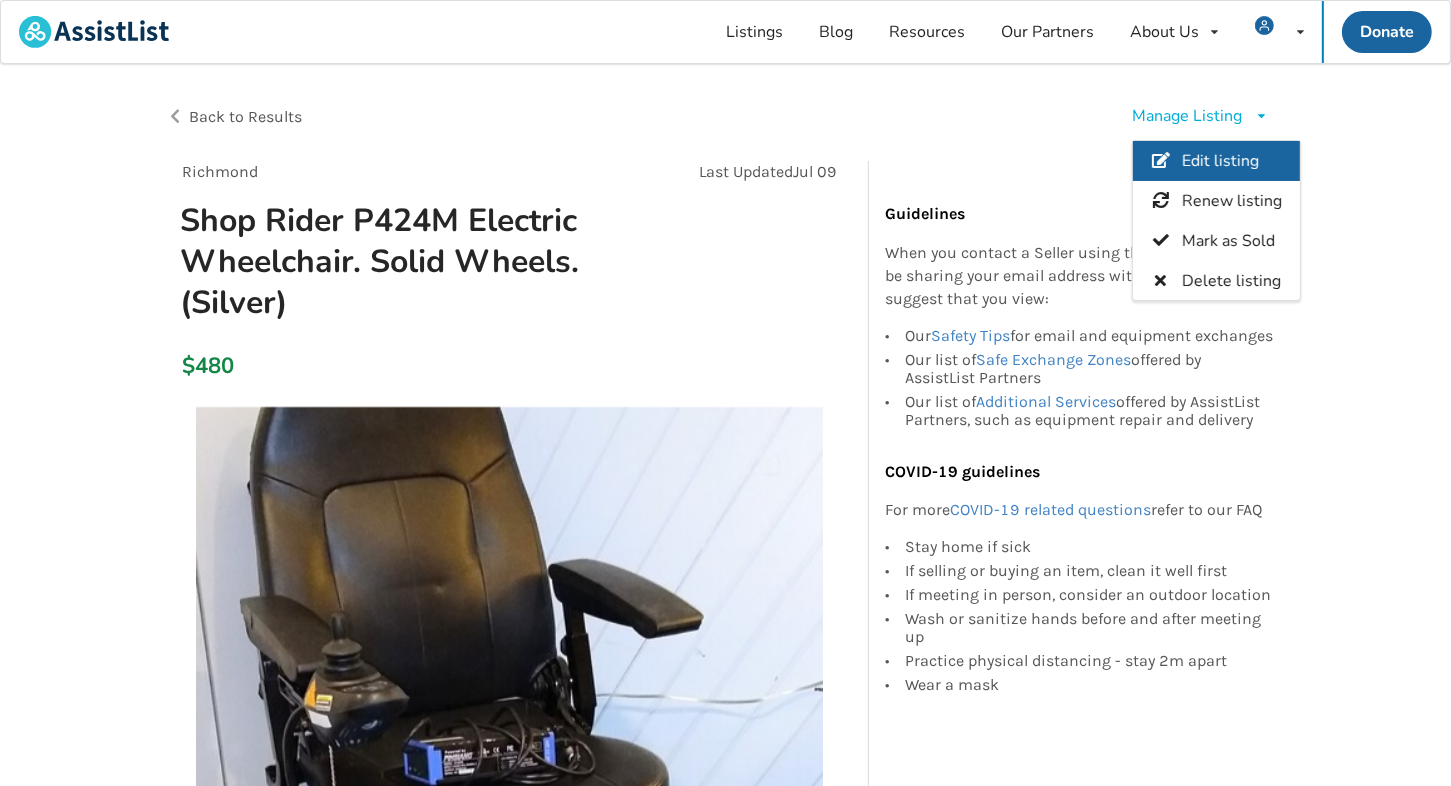 click on "Edit listing" at bounding box center [1220, 162] 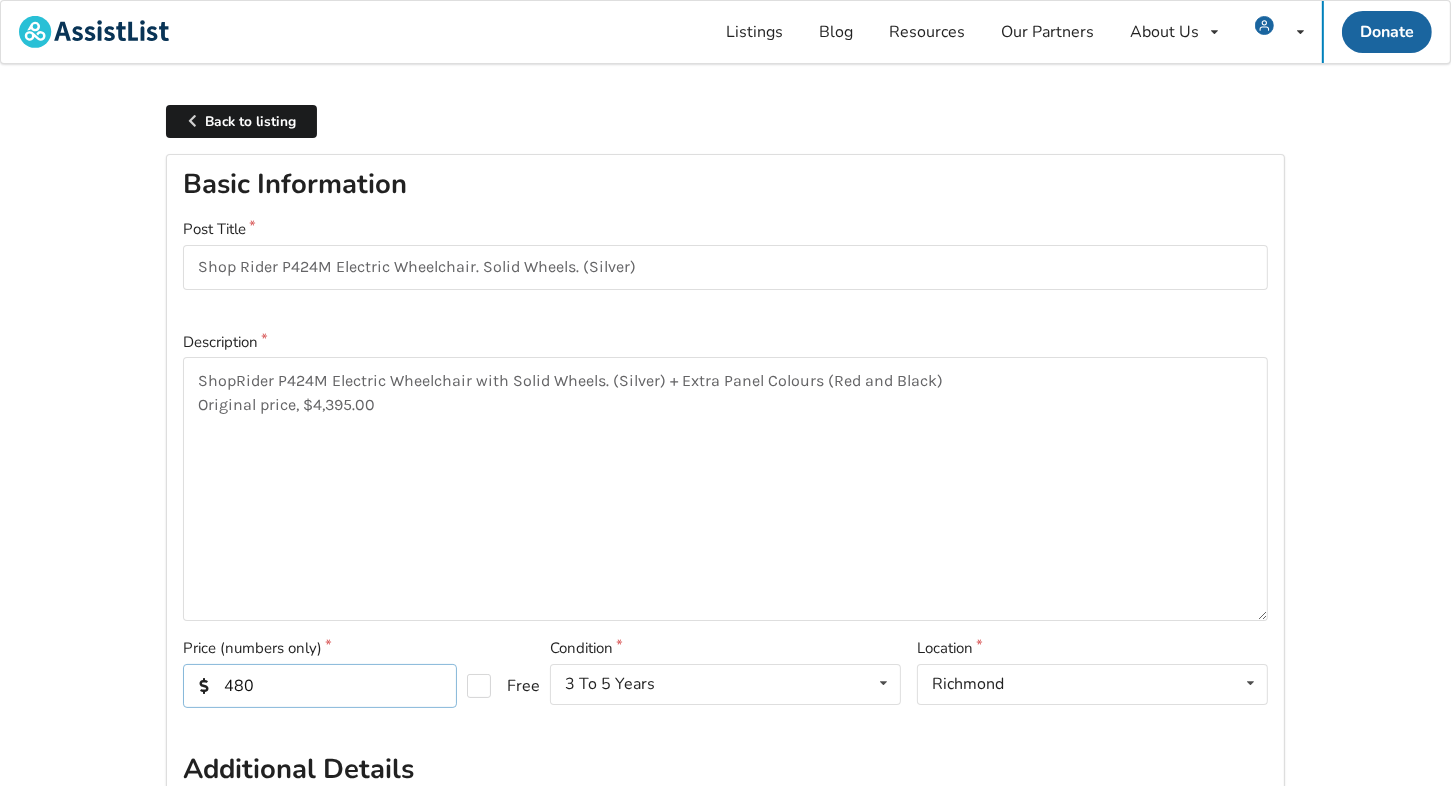 click on "480" at bounding box center (320, 686) 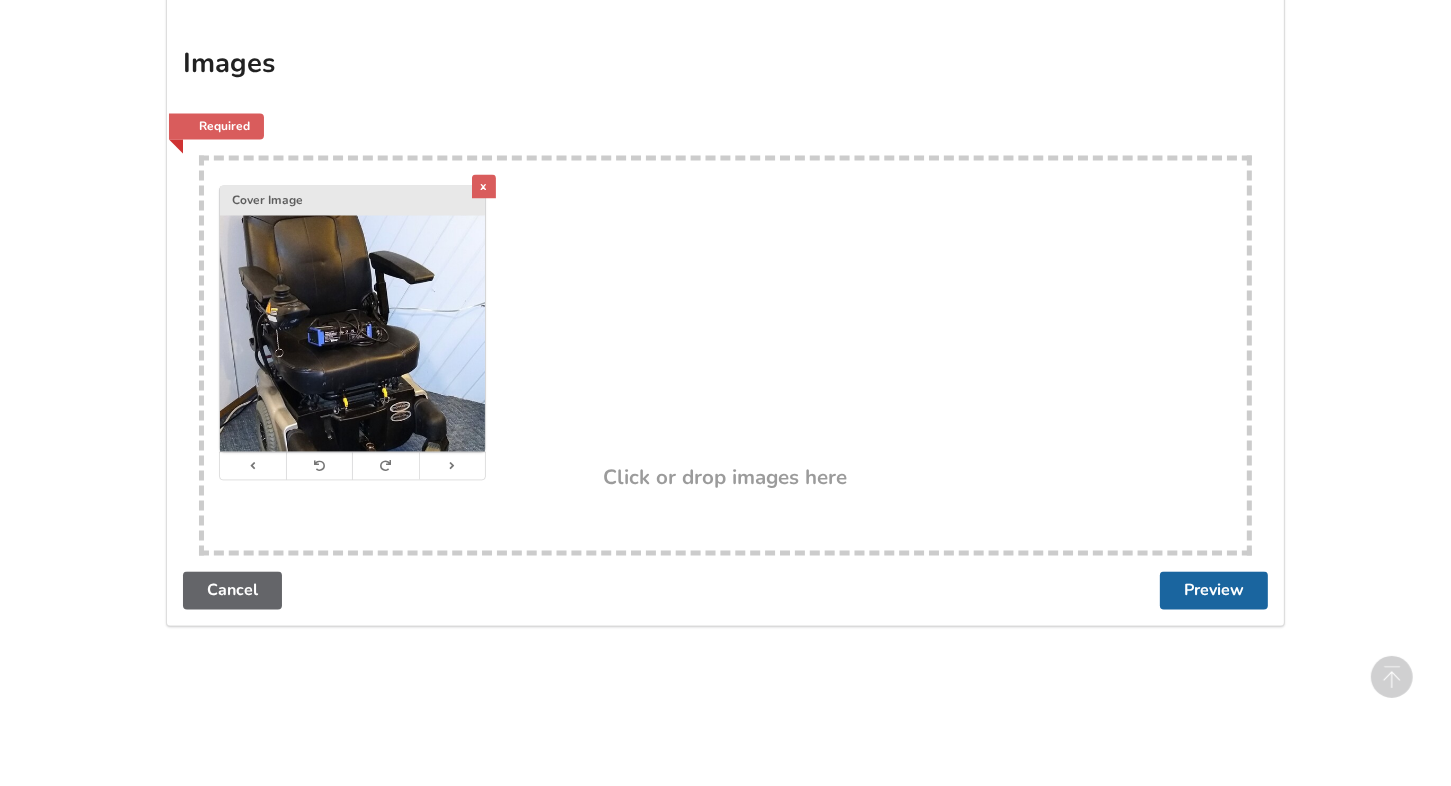 scroll, scrollTop: 3652, scrollLeft: 0, axis: vertical 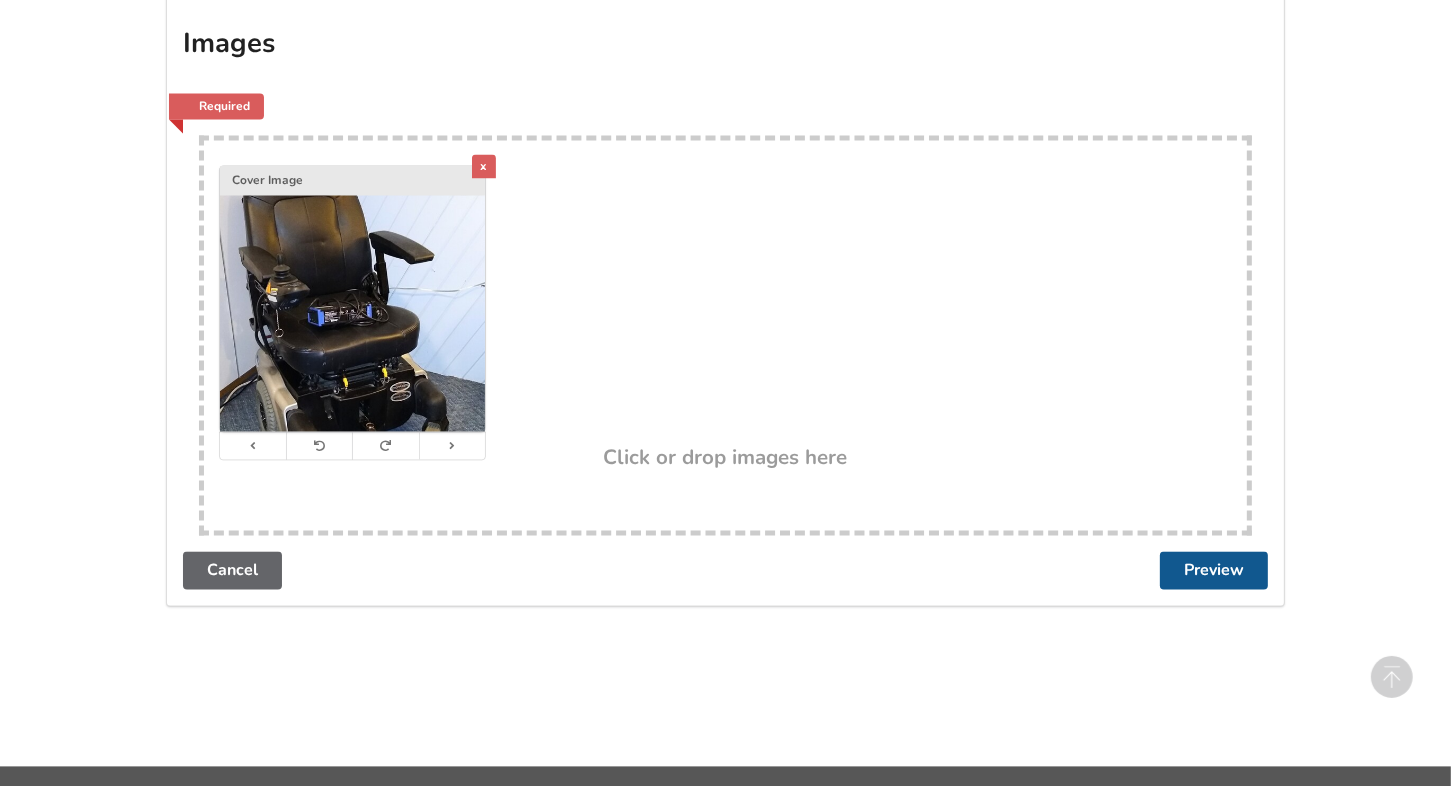 type on "680" 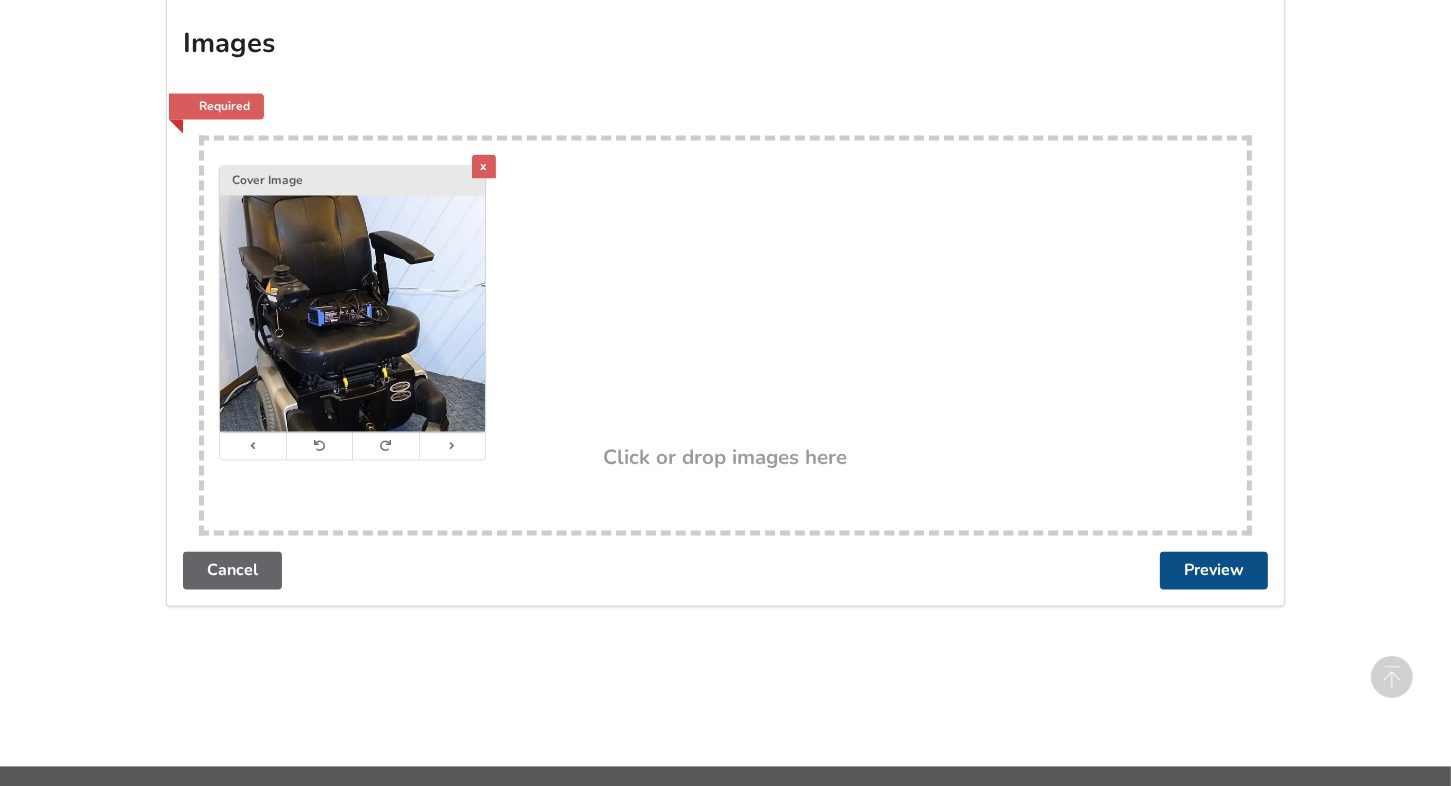click on "Preview" at bounding box center (1214, 570) 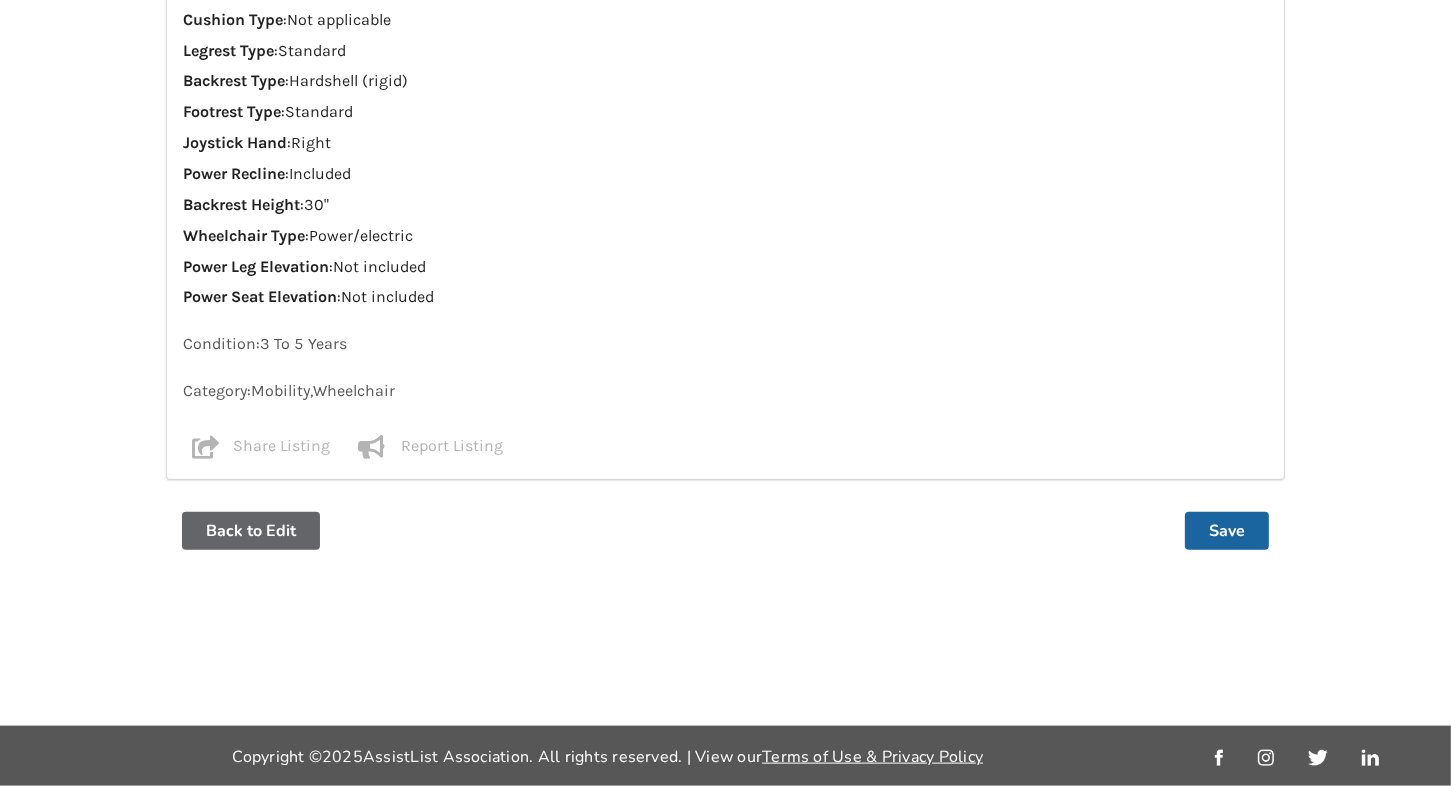 scroll, scrollTop: 0, scrollLeft: 0, axis: both 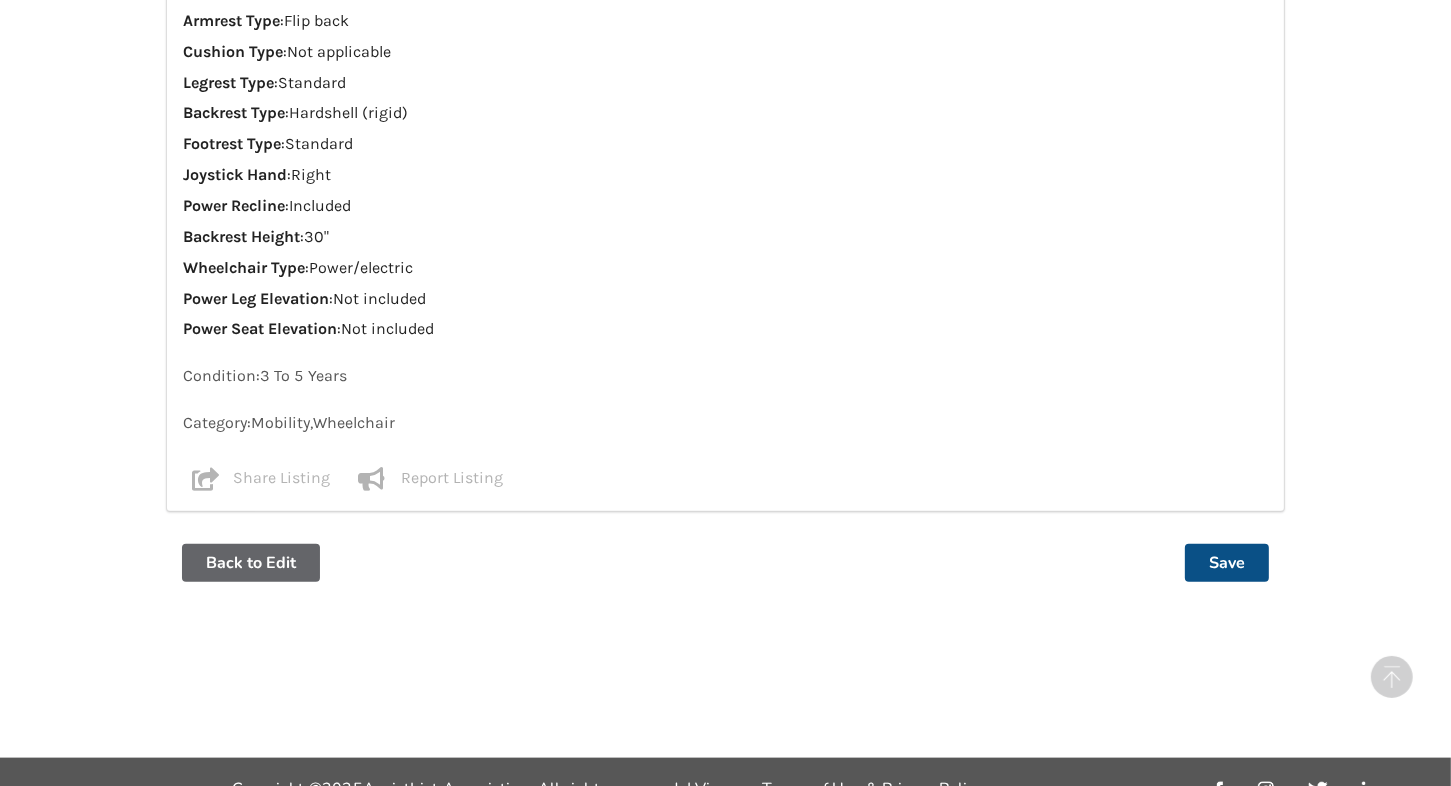 click on "Save" at bounding box center (1227, 563) 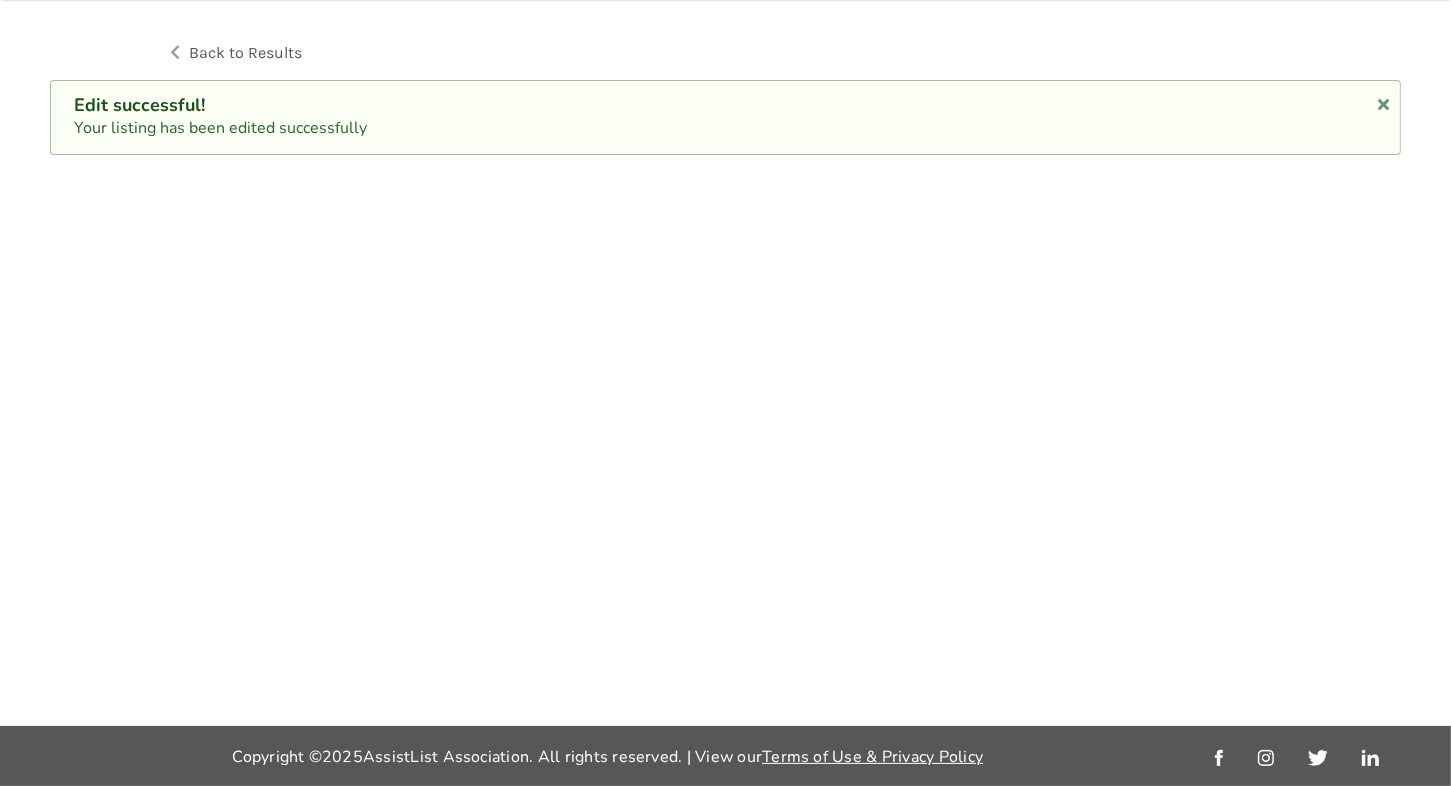 scroll, scrollTop: 0, scrollLeft: 0, axis: both 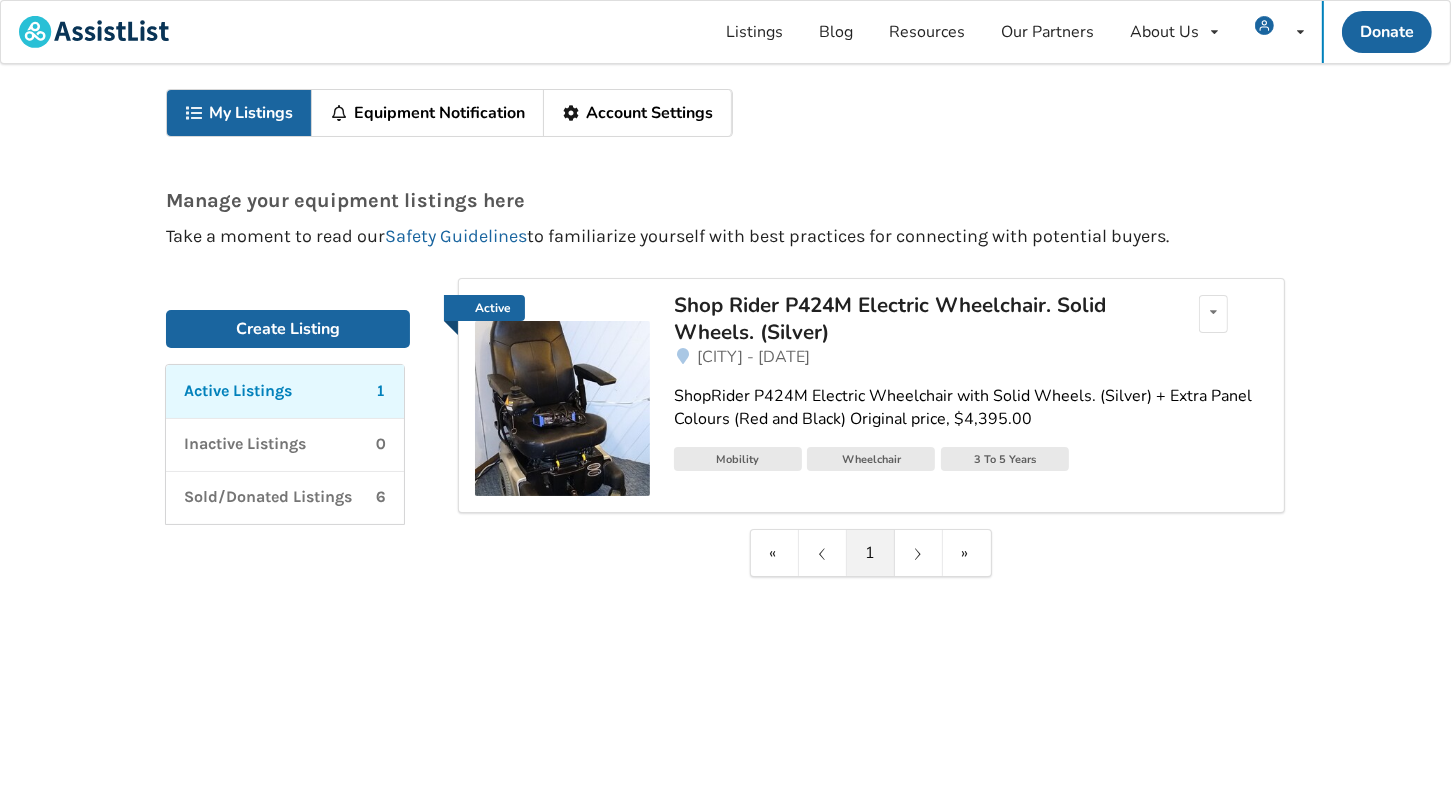 click on "Active Listings" at bounding box center [238, 391] 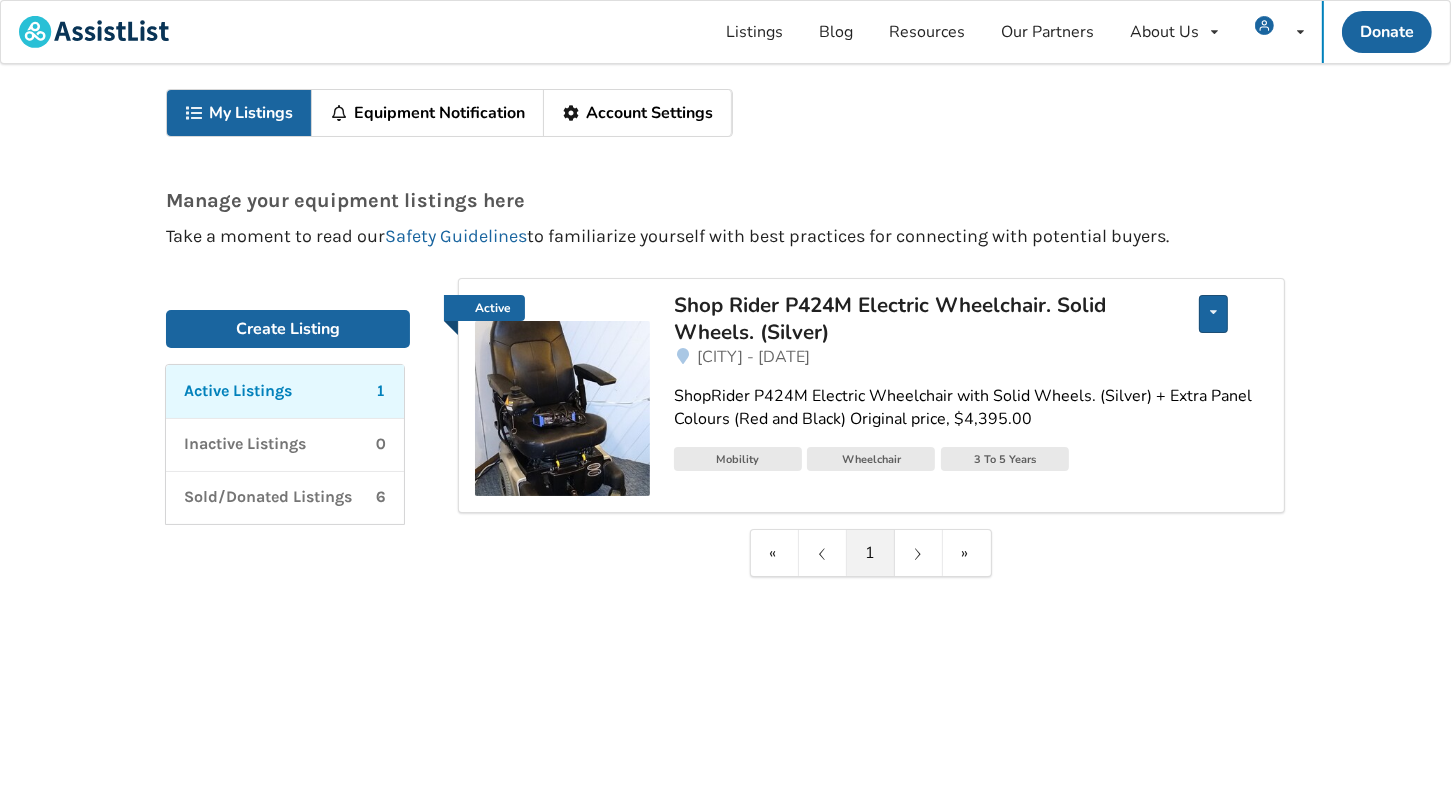 click at bounding box center [1213, 312] 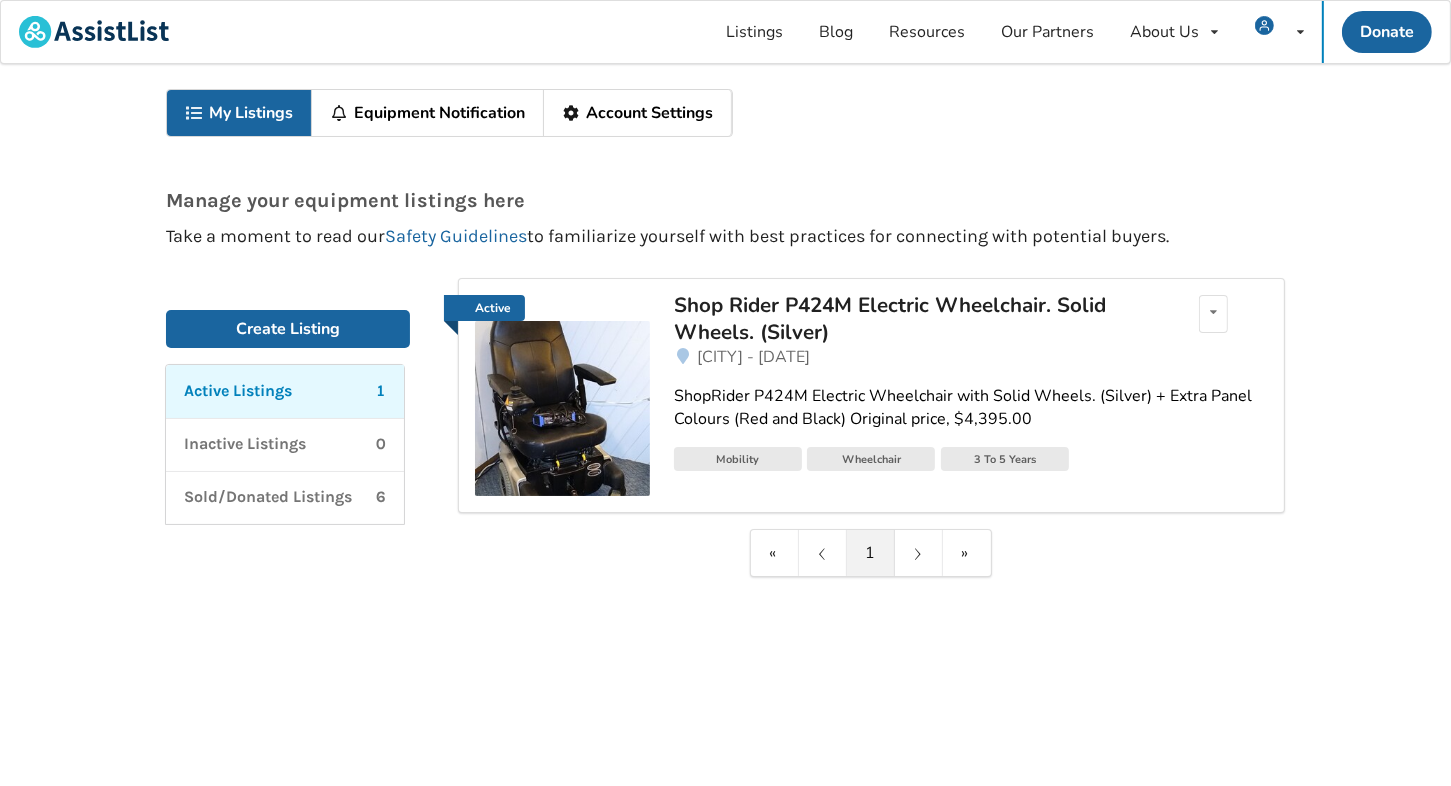click on "My Listings Equipment Notification Account Settings   Manage your equipment listings here Take a moment to read our  Safety Guidelines  to familiarize yourself with best practices for connecting with potential buyers. Create Listing Active Listings 1 Inactive Listings   0 Sold/Donated Listings 6 Create Listing Active Listings 1 Inactive Listings   0 Sold/Donated Listings 6 Active Shop Rider P424M Electric Wheelchair. Solid Wheels. (Silver)   Edit listing Renew listing Mark as Sold Delete listing [CITY] - [DATE] ShopRider P424M Electric Wheelchair with Solid Wheels. (Silver) + Extra Panel Colours (Red and Black)
Original price, [PRICE] Mobility Wheelchair 3 To 5 Years « ⟨ 1 ⟩ »" at bounding box center [725, 0] 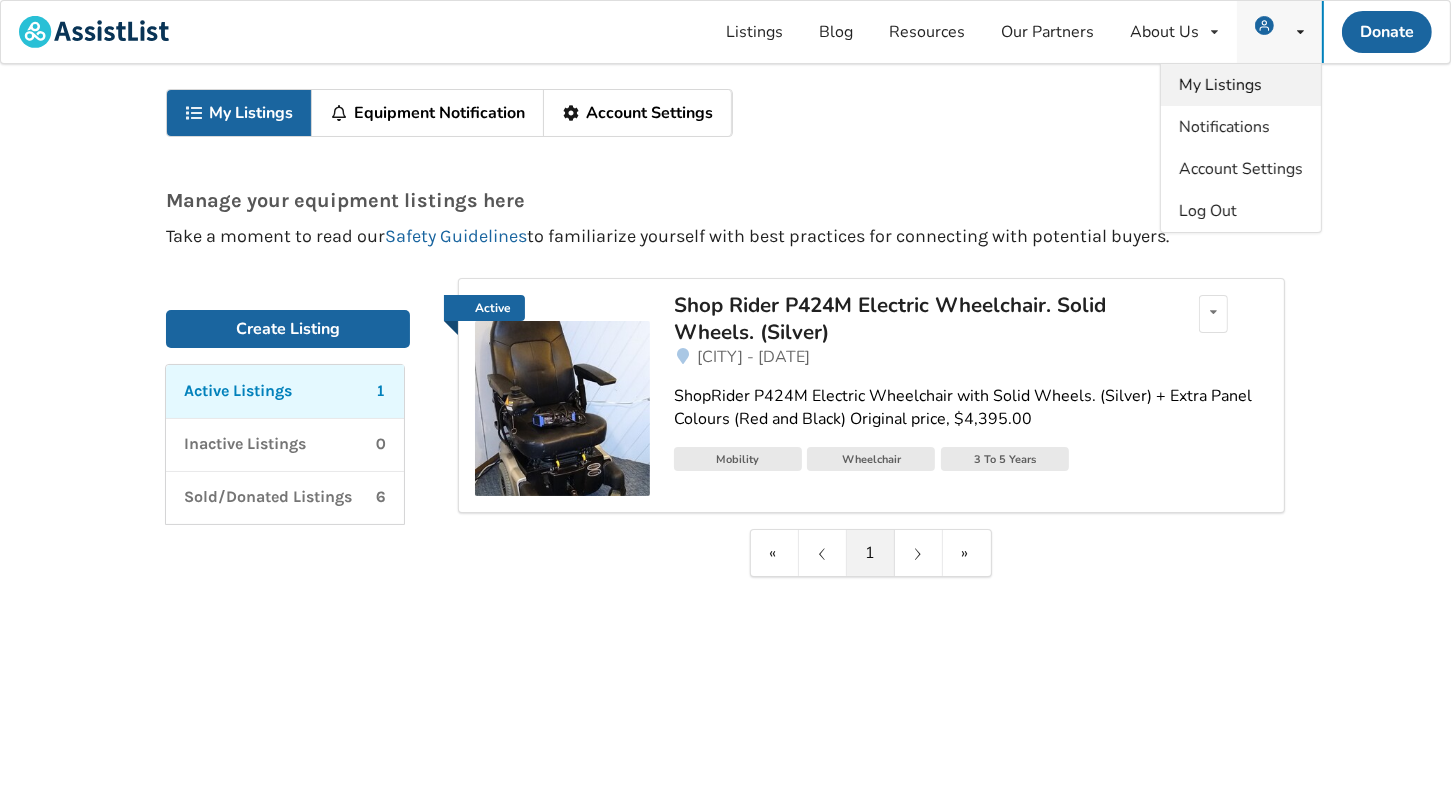 click on "My Listings" at bounding box center [1220, 85] 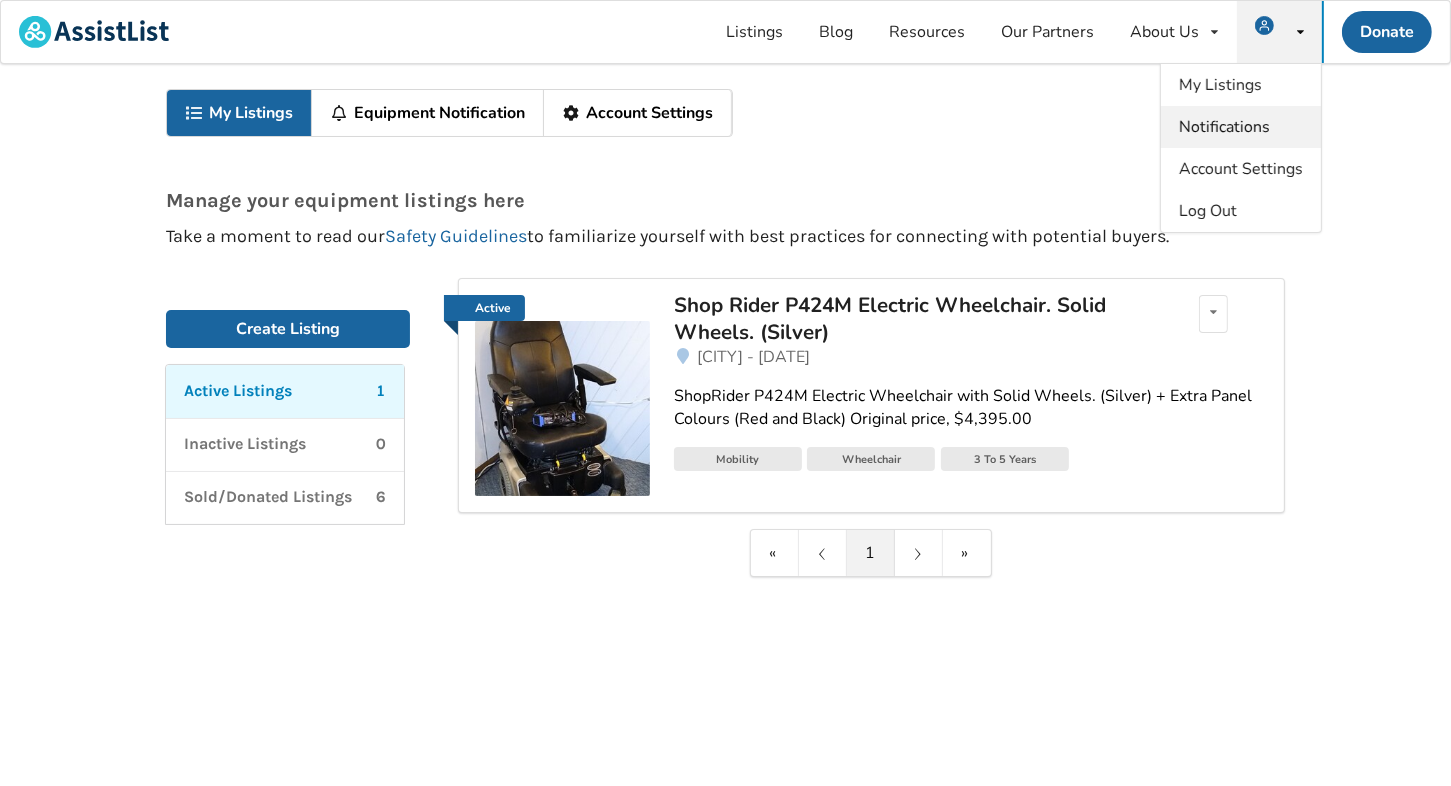 click on "Notifications" at bounding box center [1224, 127] 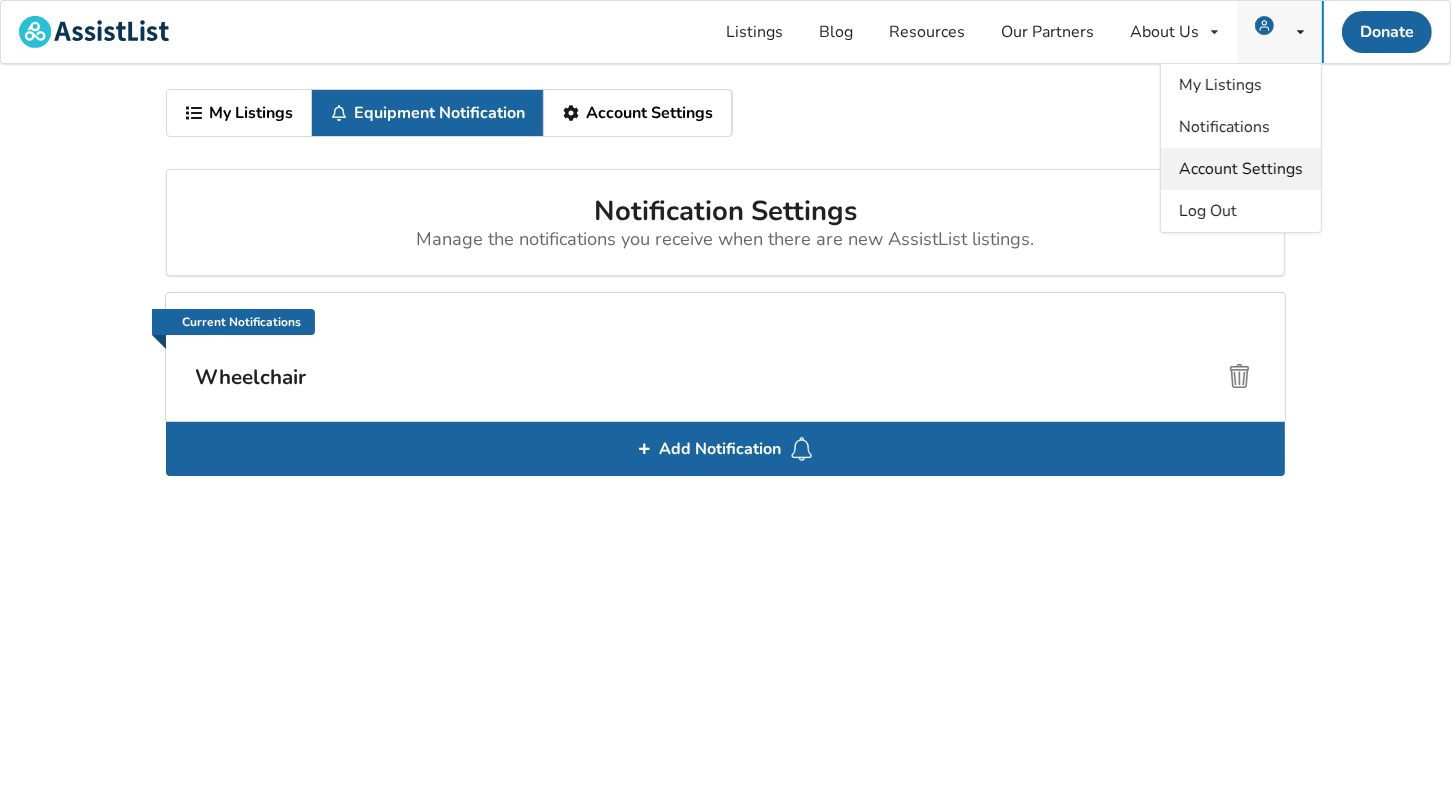 click on "Account Settings" at bounding box center [1241, 169] 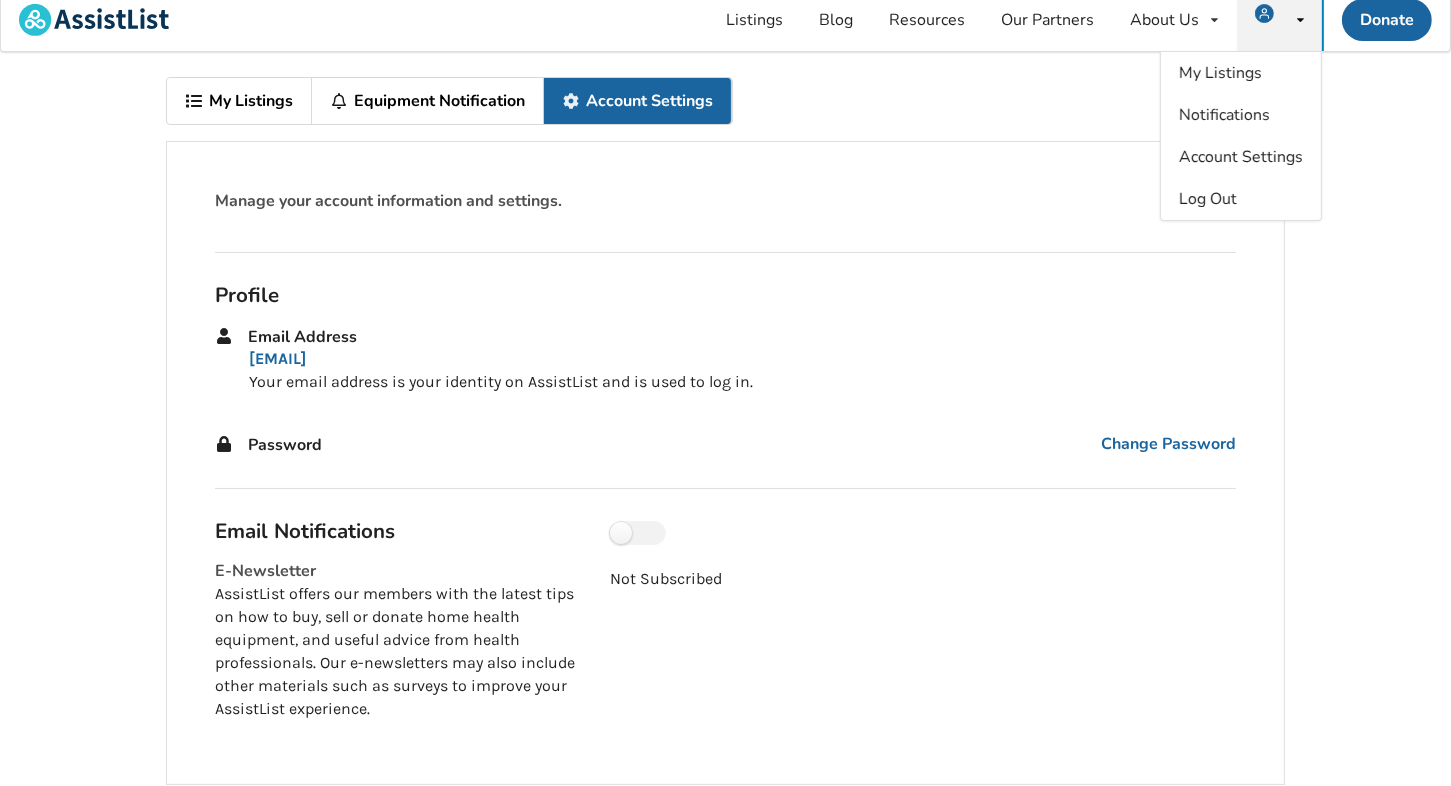 scroll, scrollTop: 0, scrollLeft: 0, axis: both 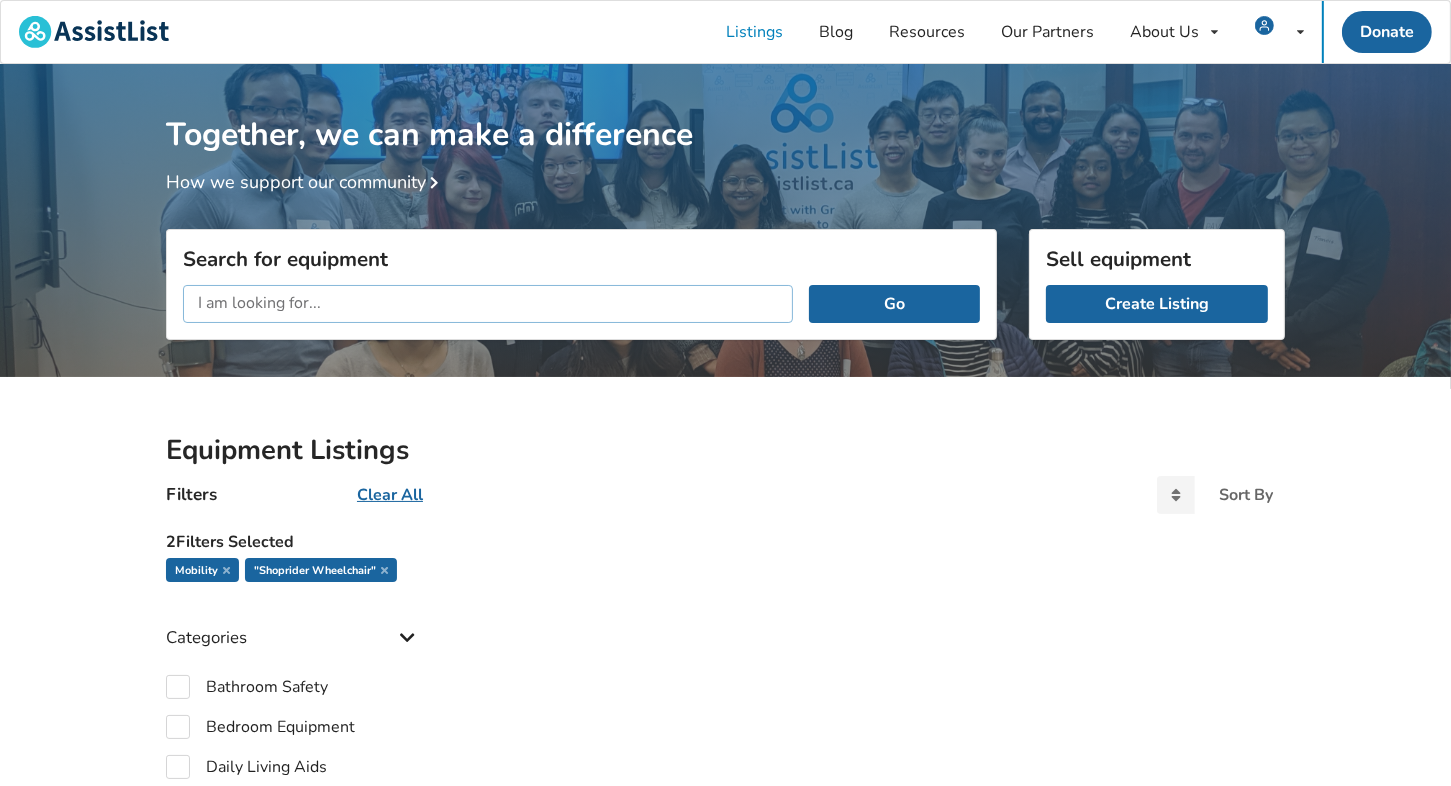 click at bounding box center (488, 304) 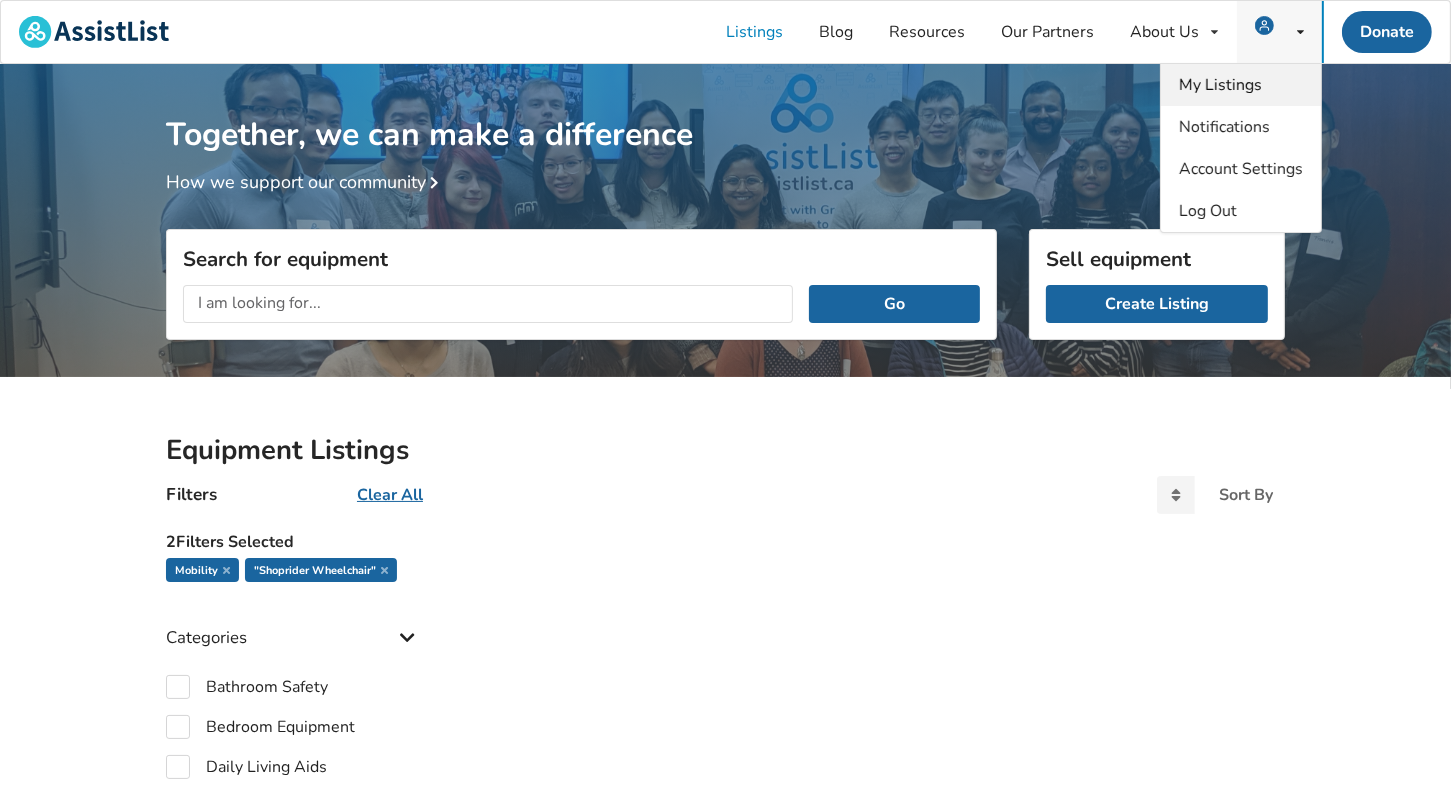 click on "My Listings" at bounding box center (1220, 85) 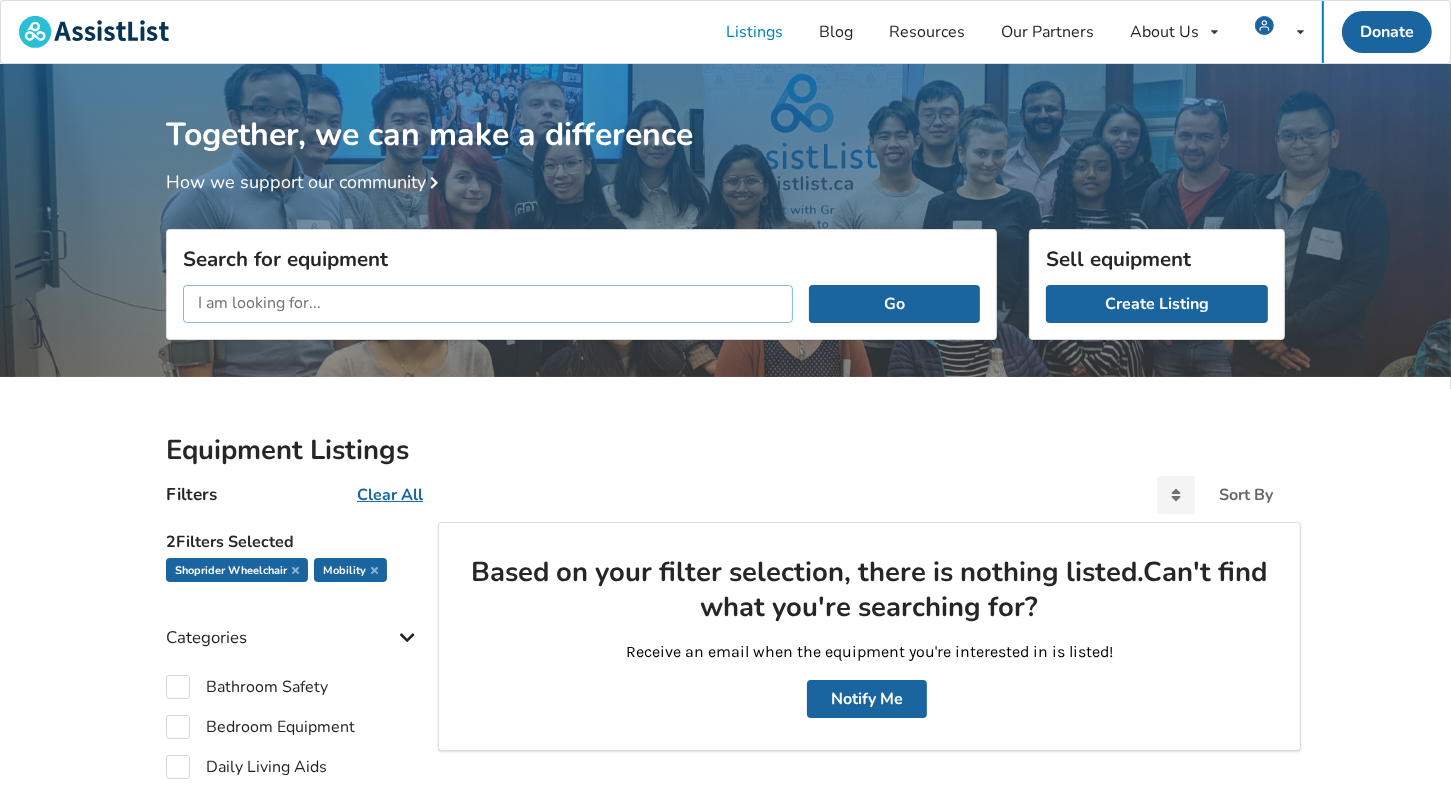 click at bounding box center (488, 304) 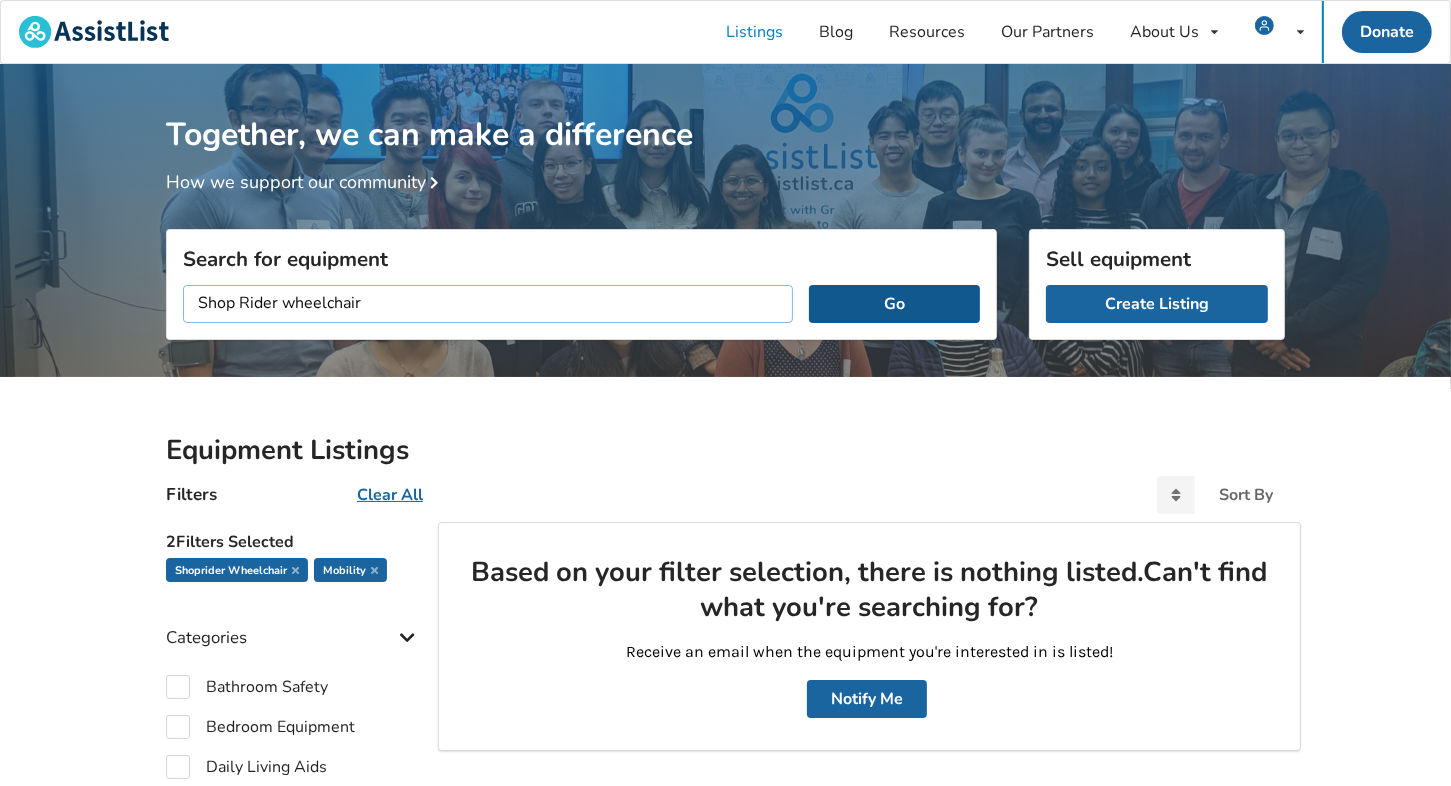type on "Shop Rider wheelchair" 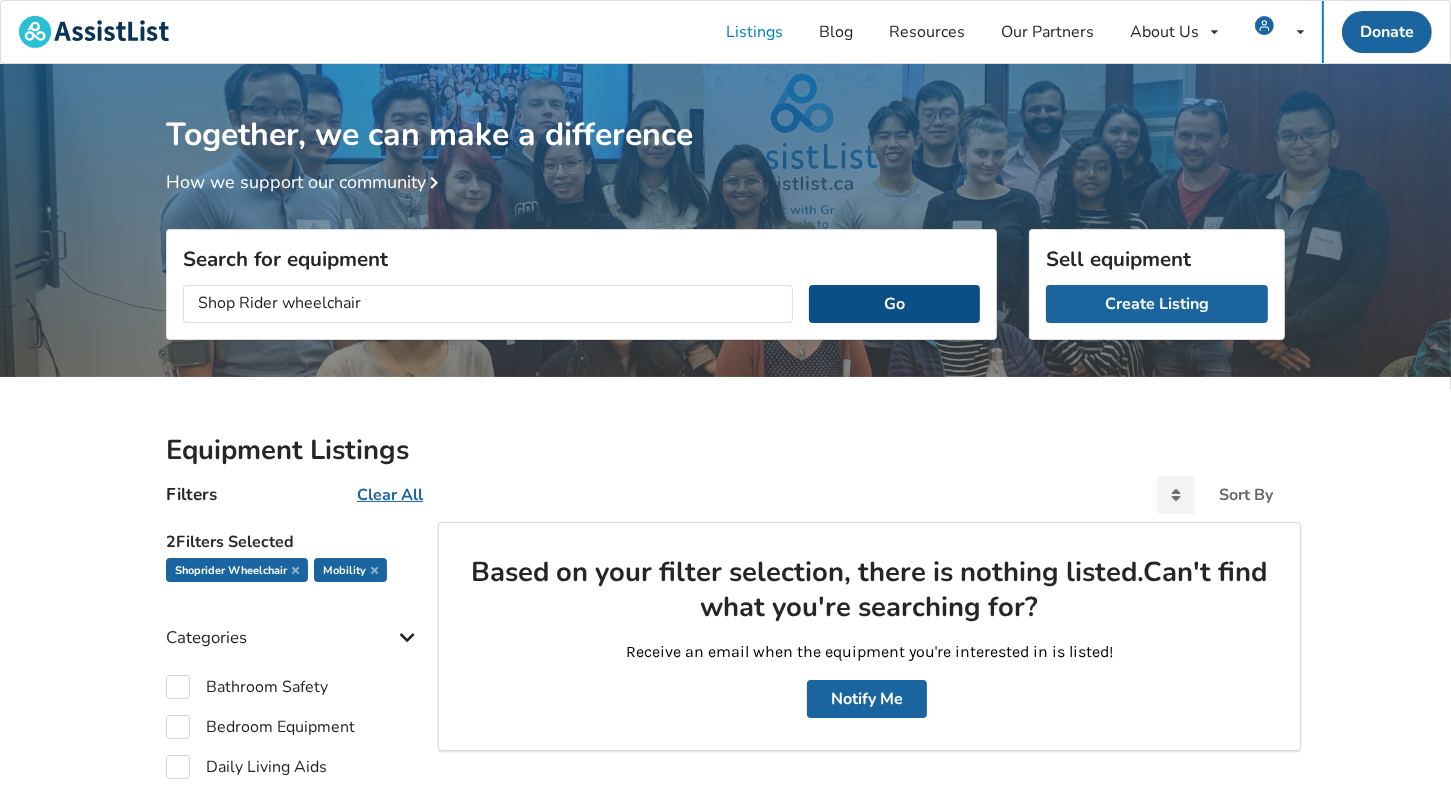 click on "Go" at bounding box center (894, 304) 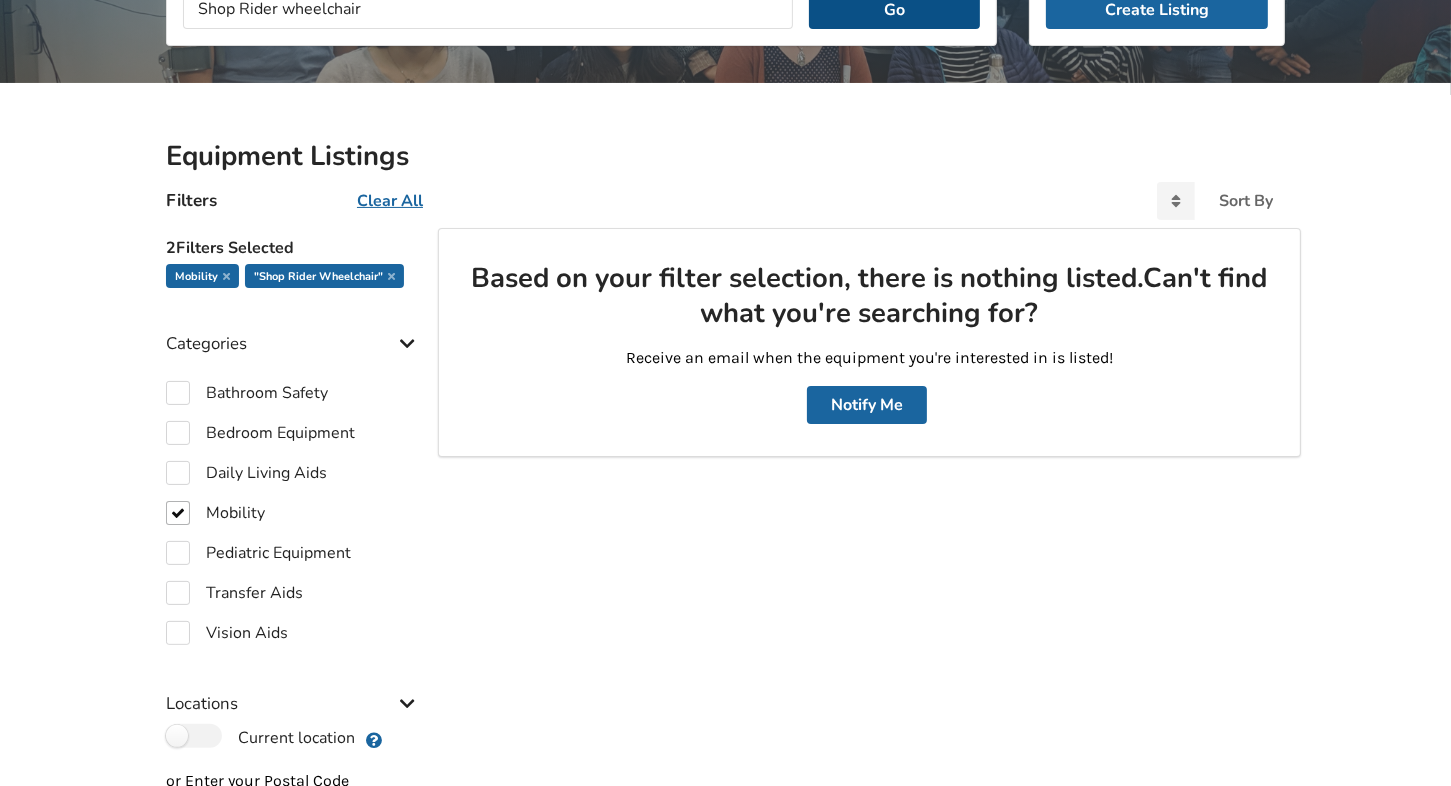 scroll, scrollTop: 339, scrollLeft: 0, axis: vertical 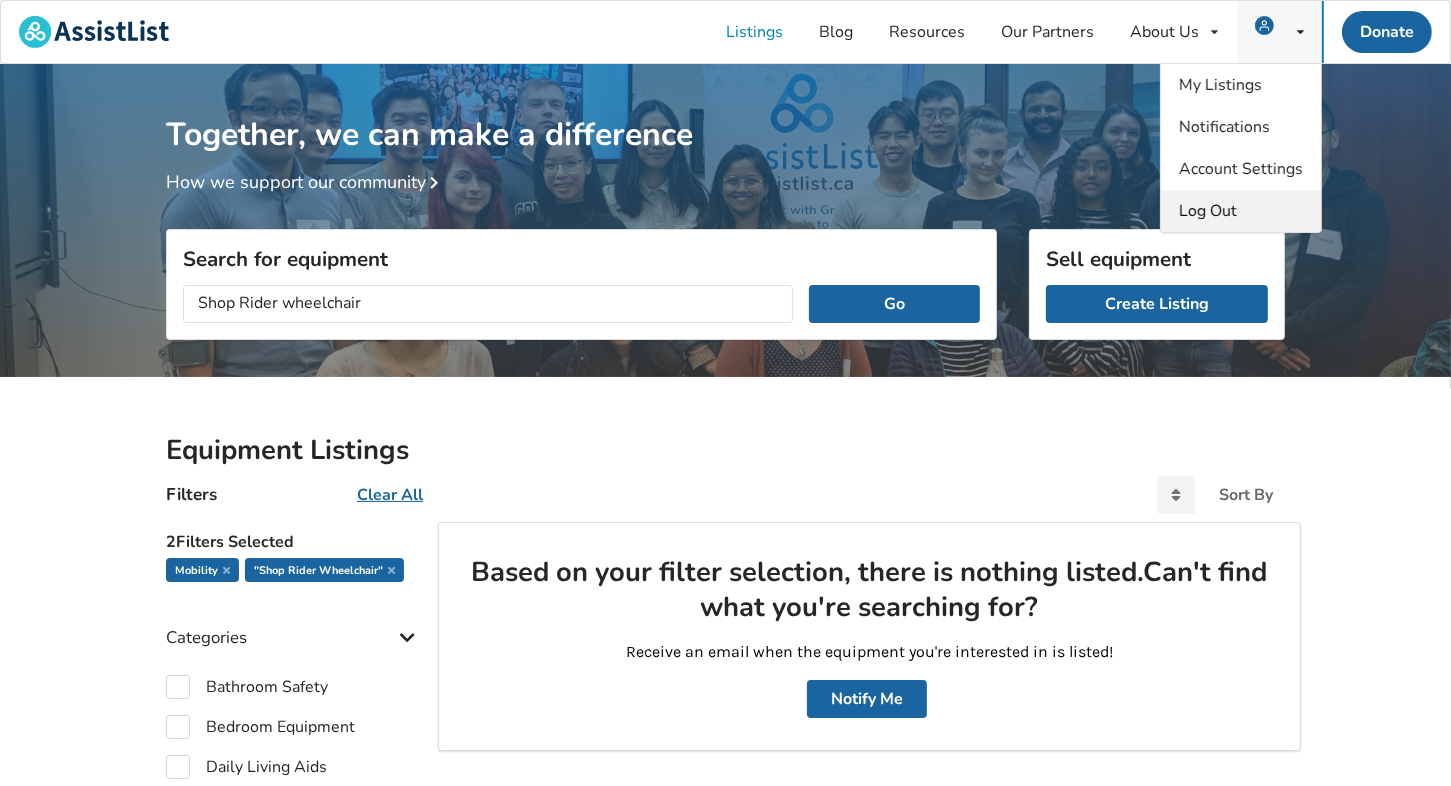 click on "Log Out" at bounding box center [1208, 211] 